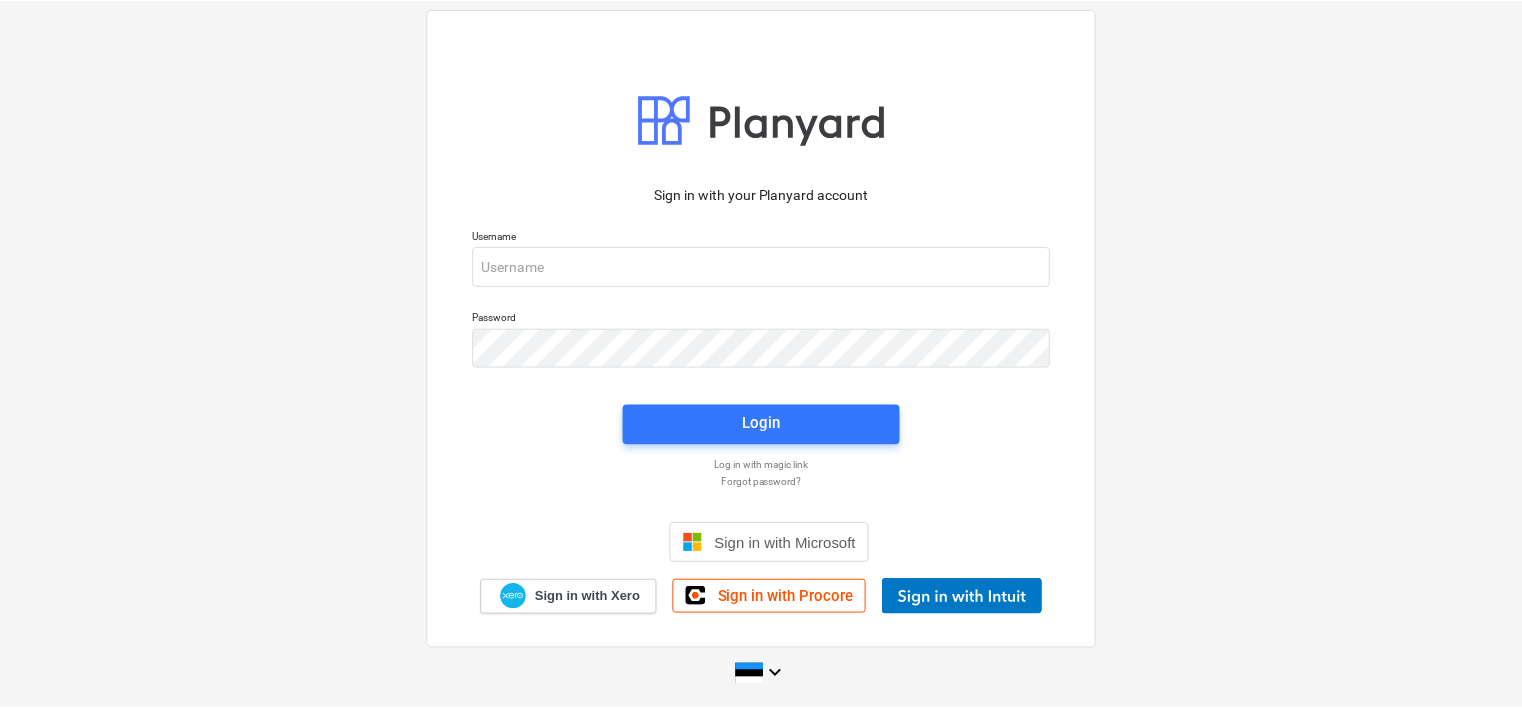 scroll, scrollTop: 0, scrollLeft: 0, axis: both 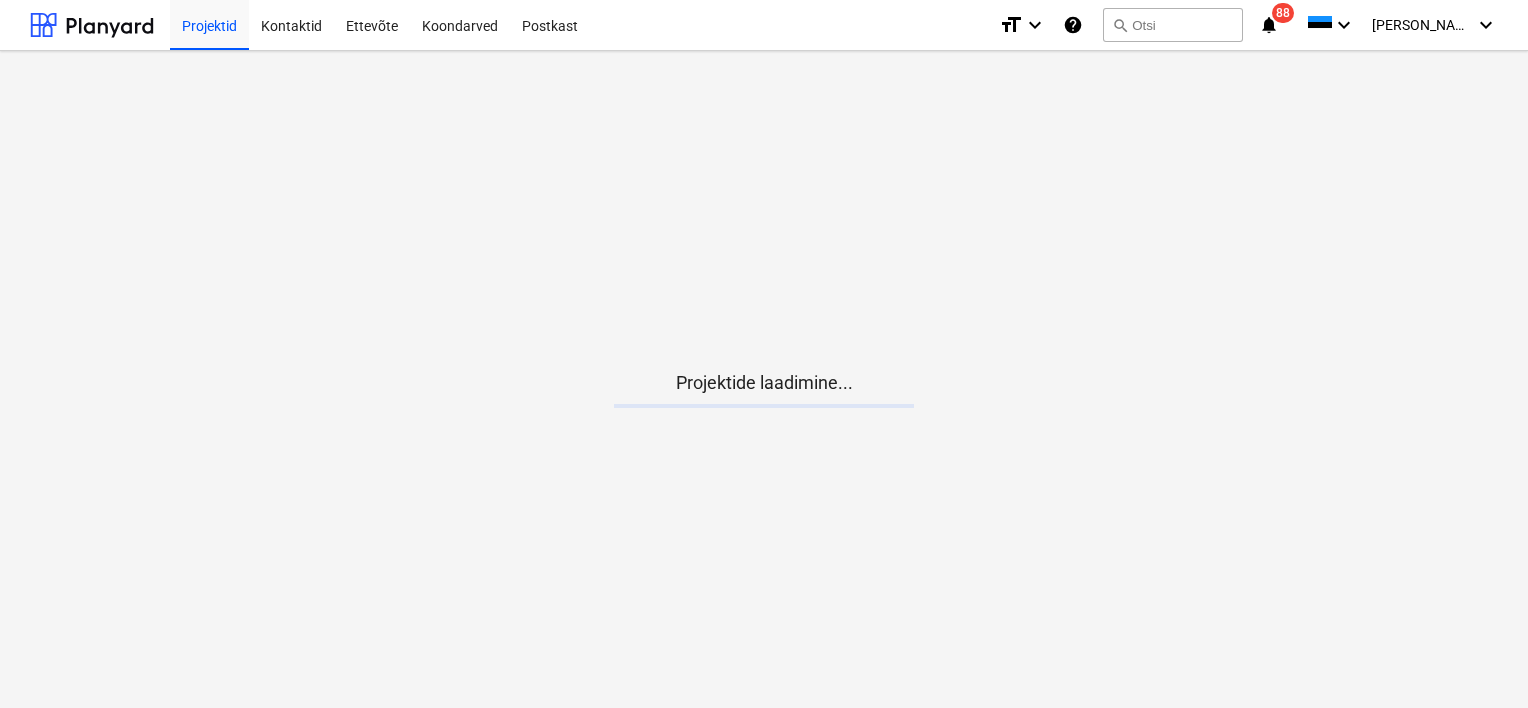 click on "Projektide laadimine..." at bounding box center [764, 379] 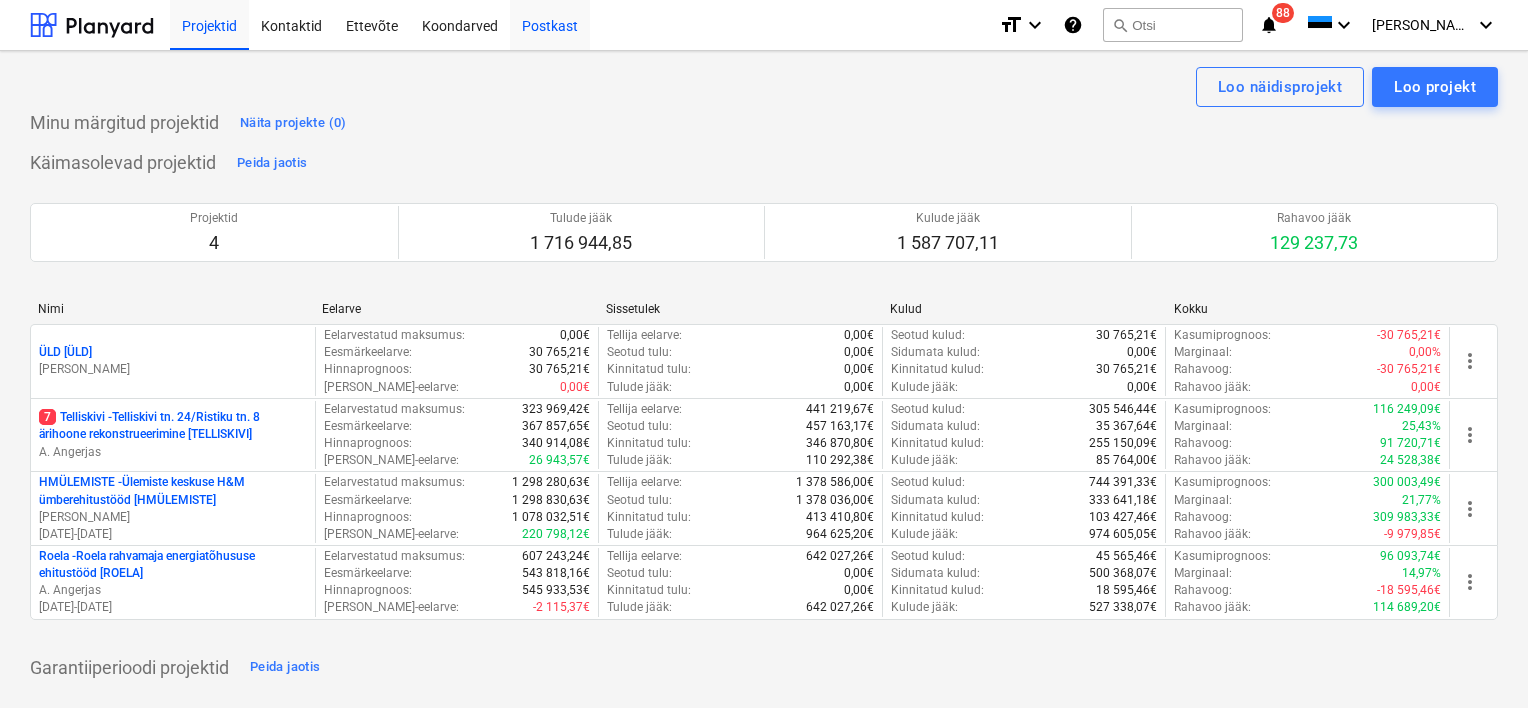 click on "Postkast" at bounding box center (550, 24) 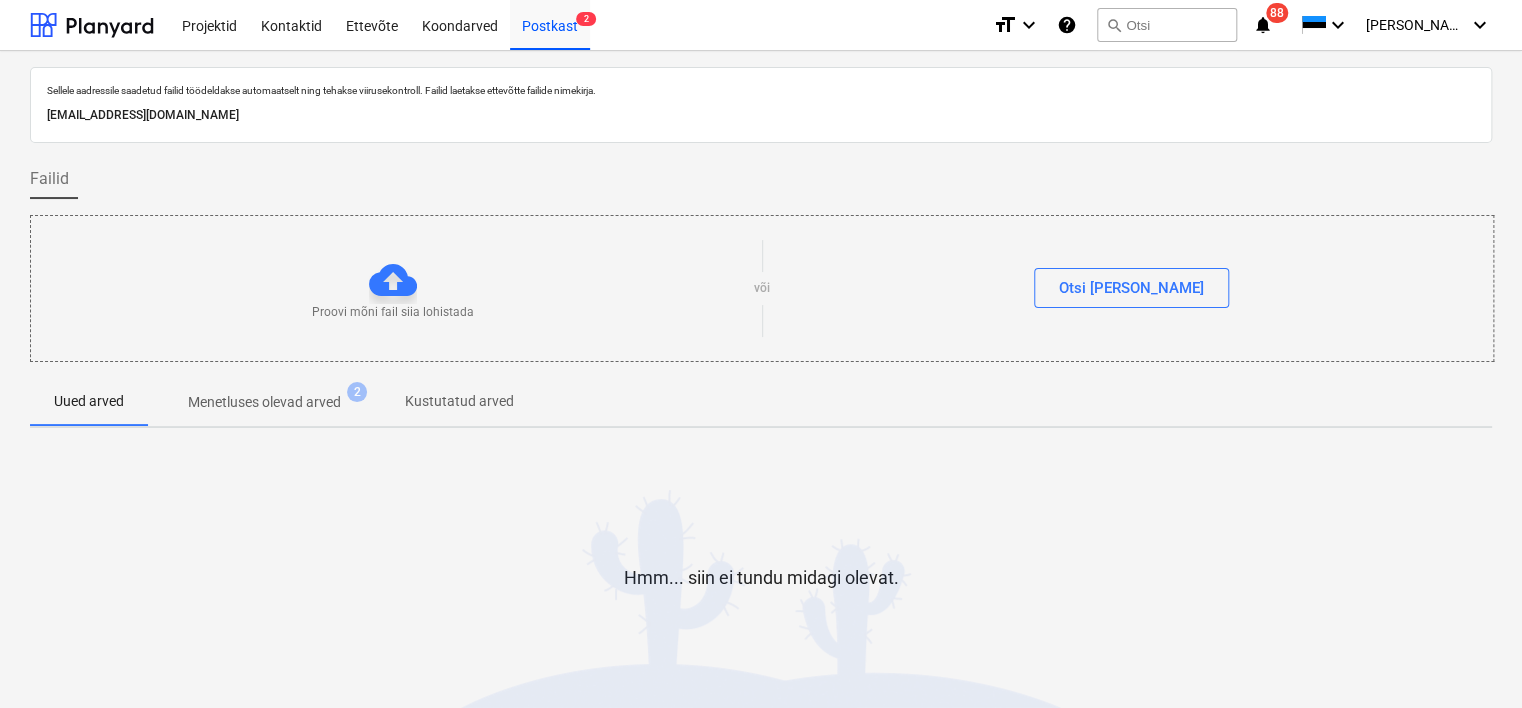 click on "[EMAIL_ADDRESS][DOMAIN_NAME]" at bounding box center (761, 115) 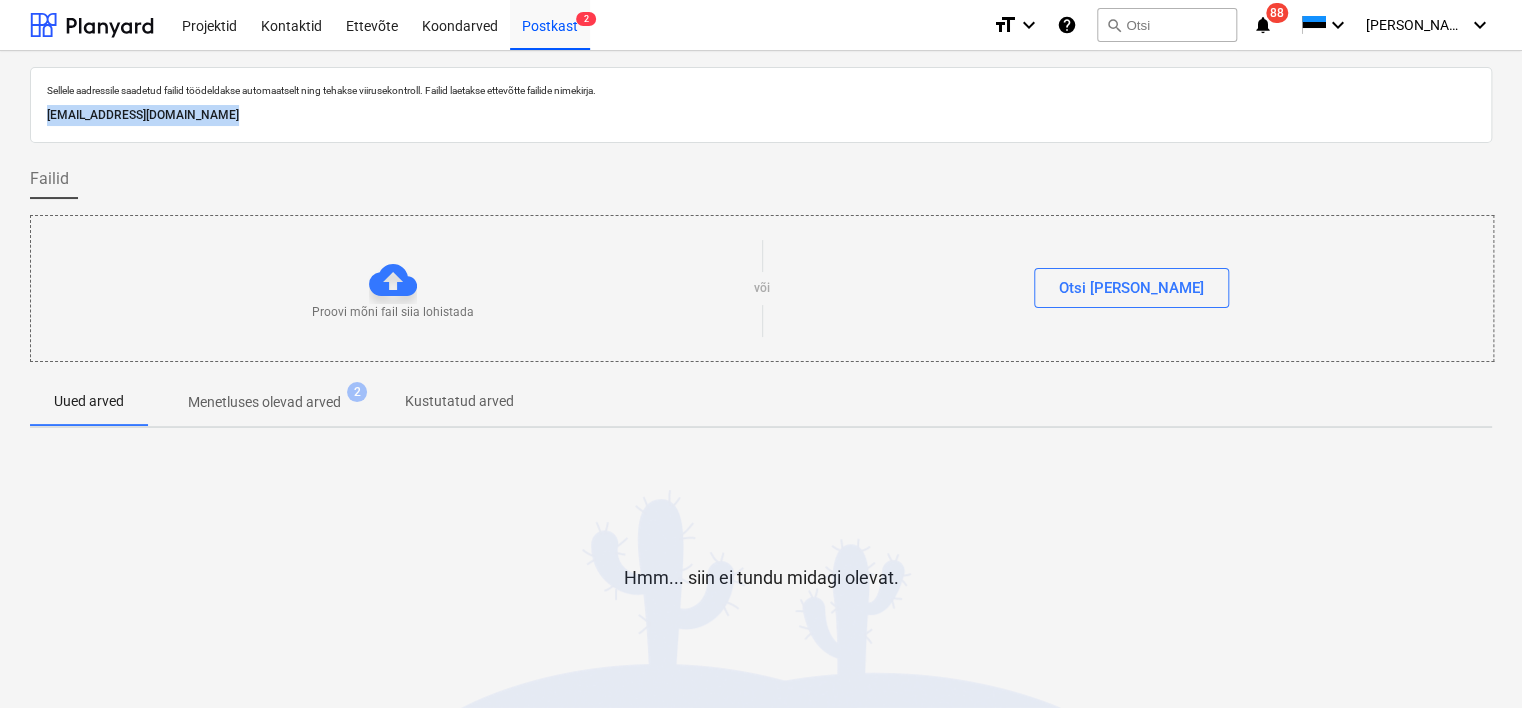 click on "[EMAIL_ADDRESS][DOMAIN_NAME]" at bounding box center [761, 115] 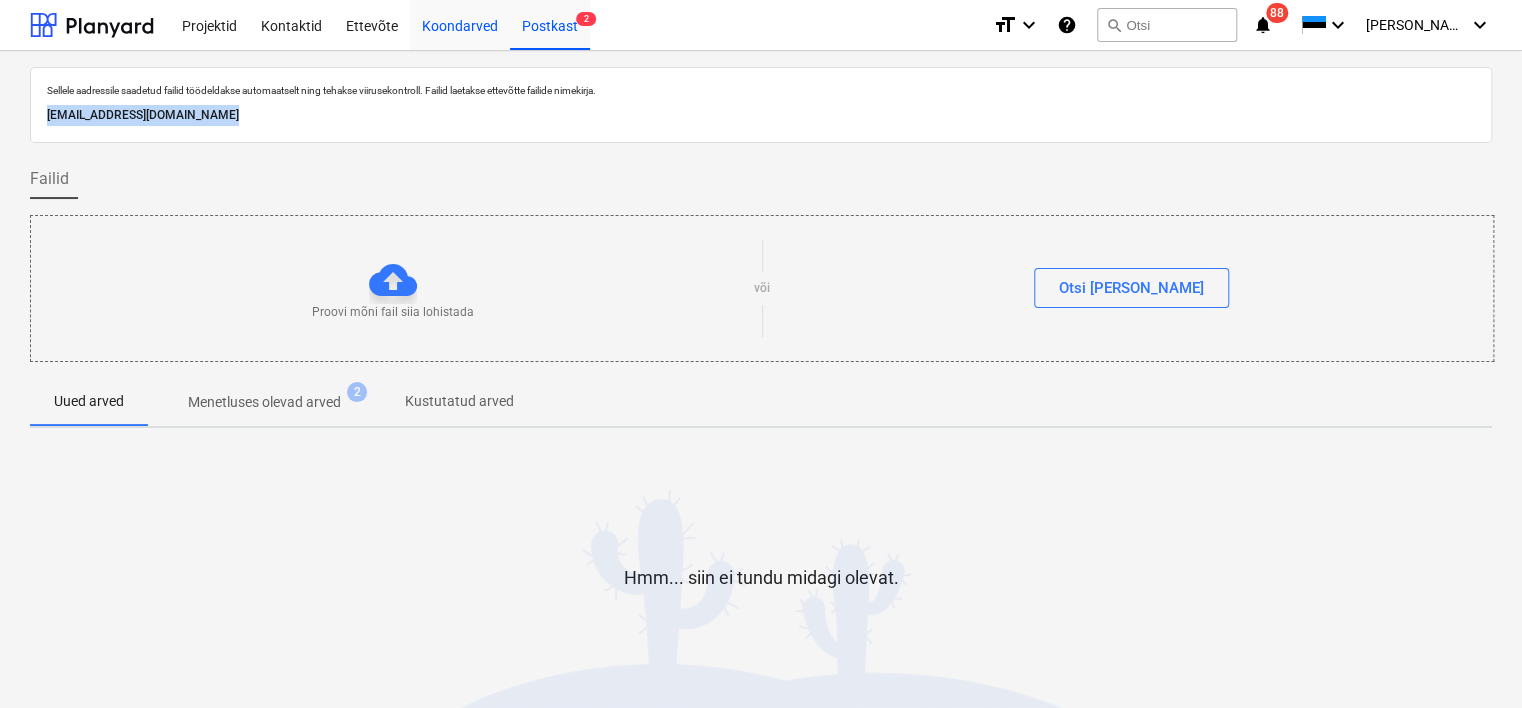 click on "Koondarved" at bounding box center (460, 24) 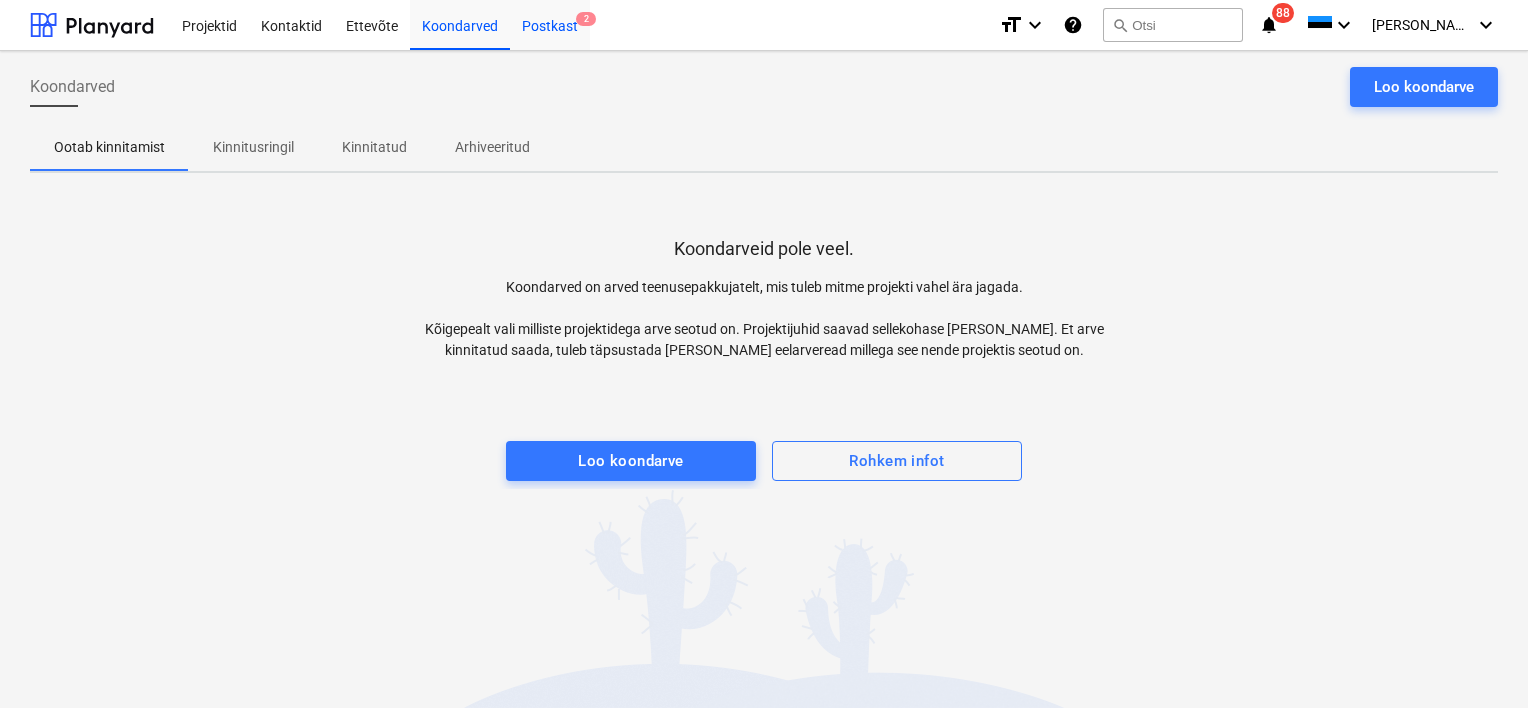 click on "Postkast 2" at bounding box center [550, 24] 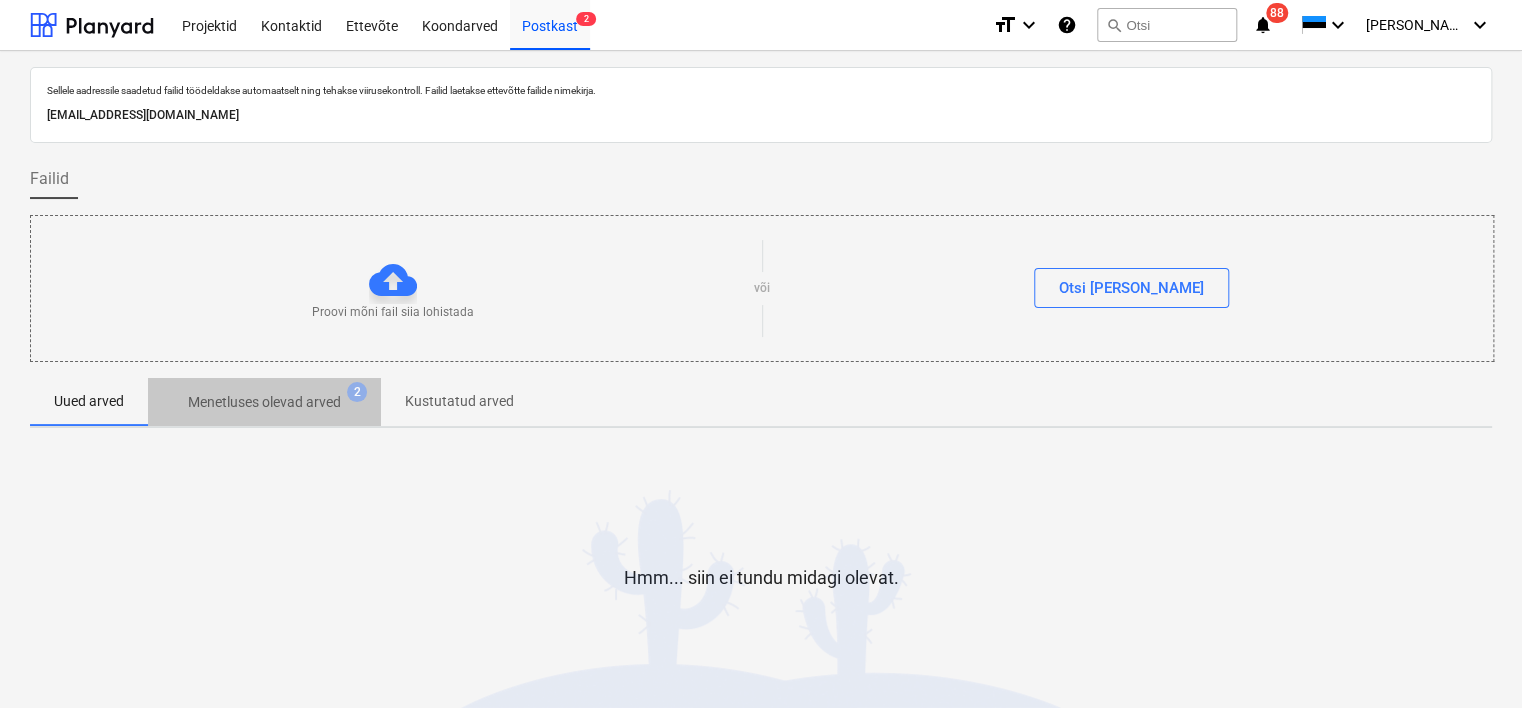 click on "Menetluses olevad arved" at bounding box center (264, 402) 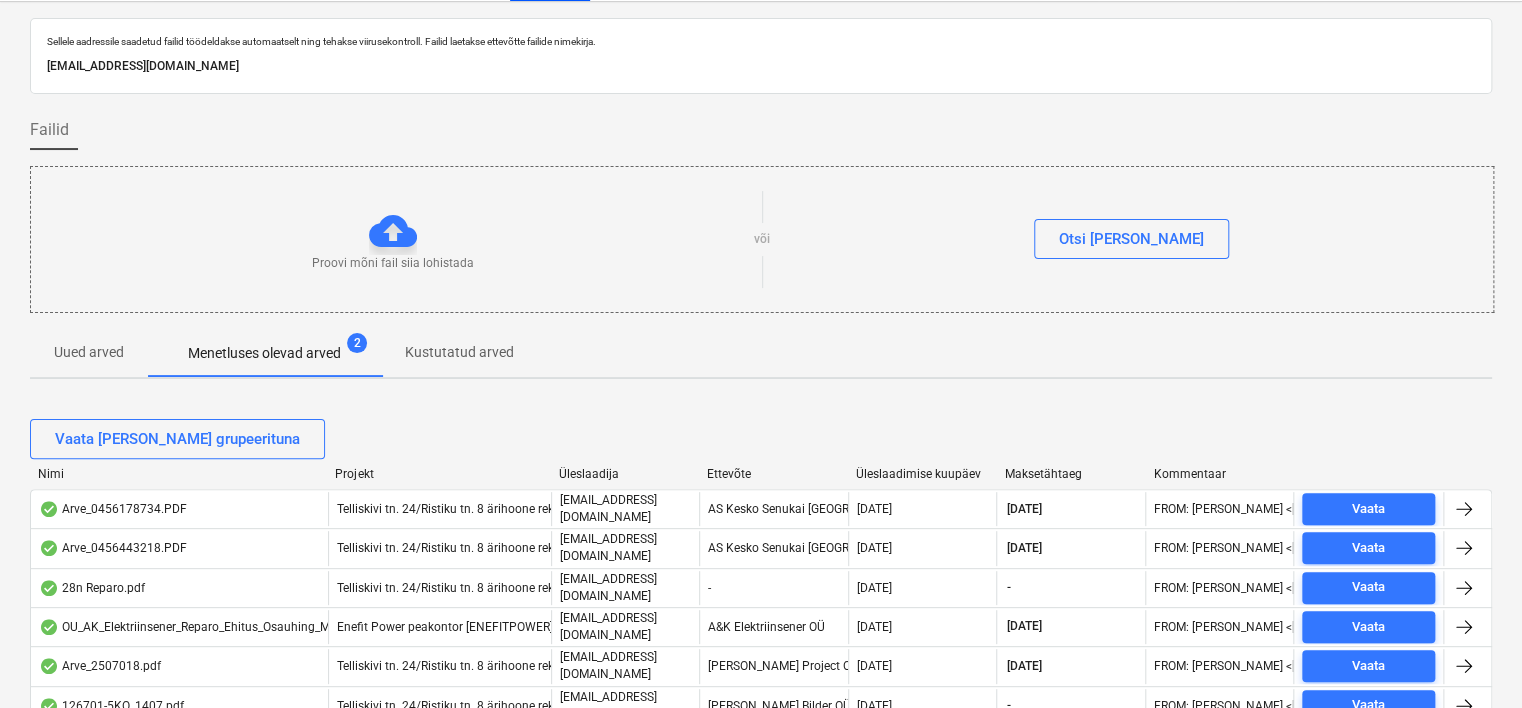 scroll, scrollTop: 0, scrollLeft: 0, axis: both 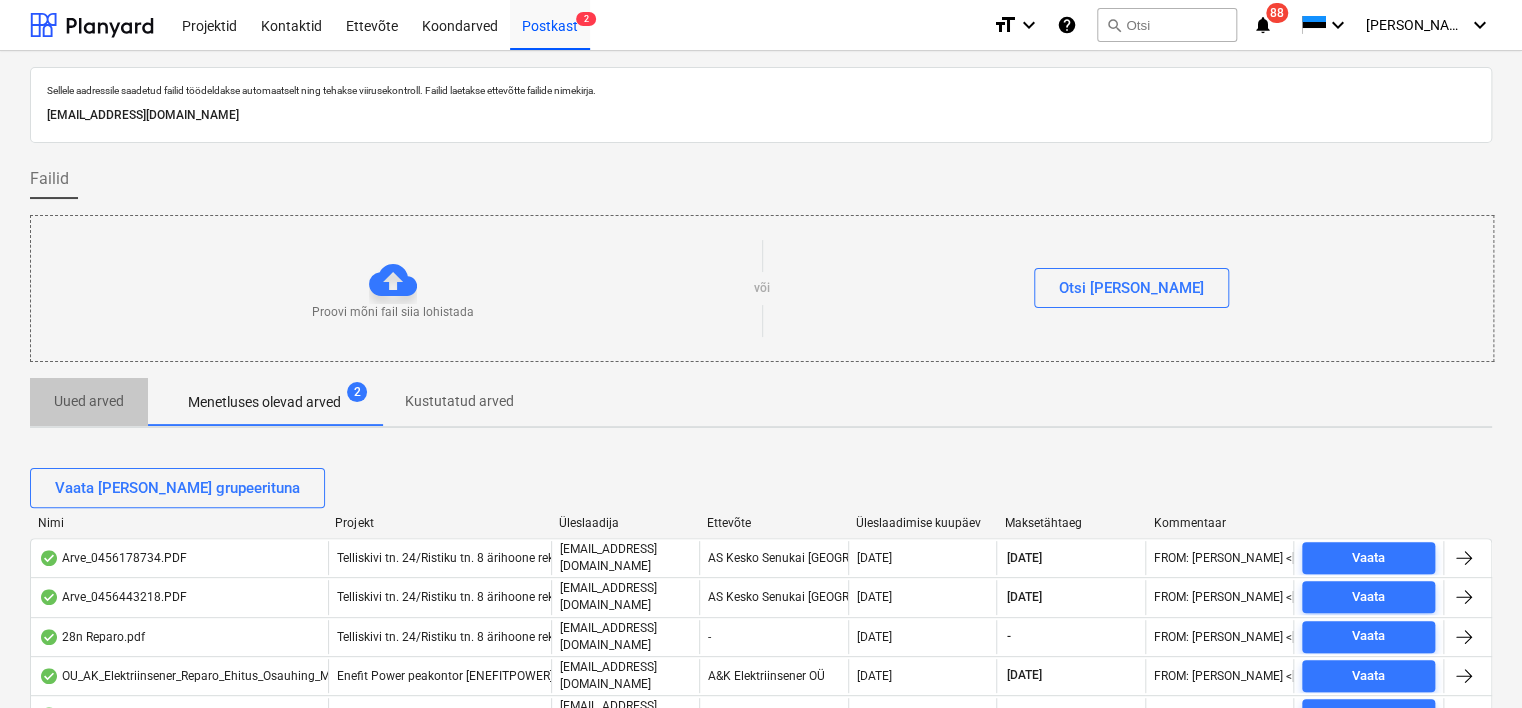 click on "Uued arved" at bounding box center [89, 401] 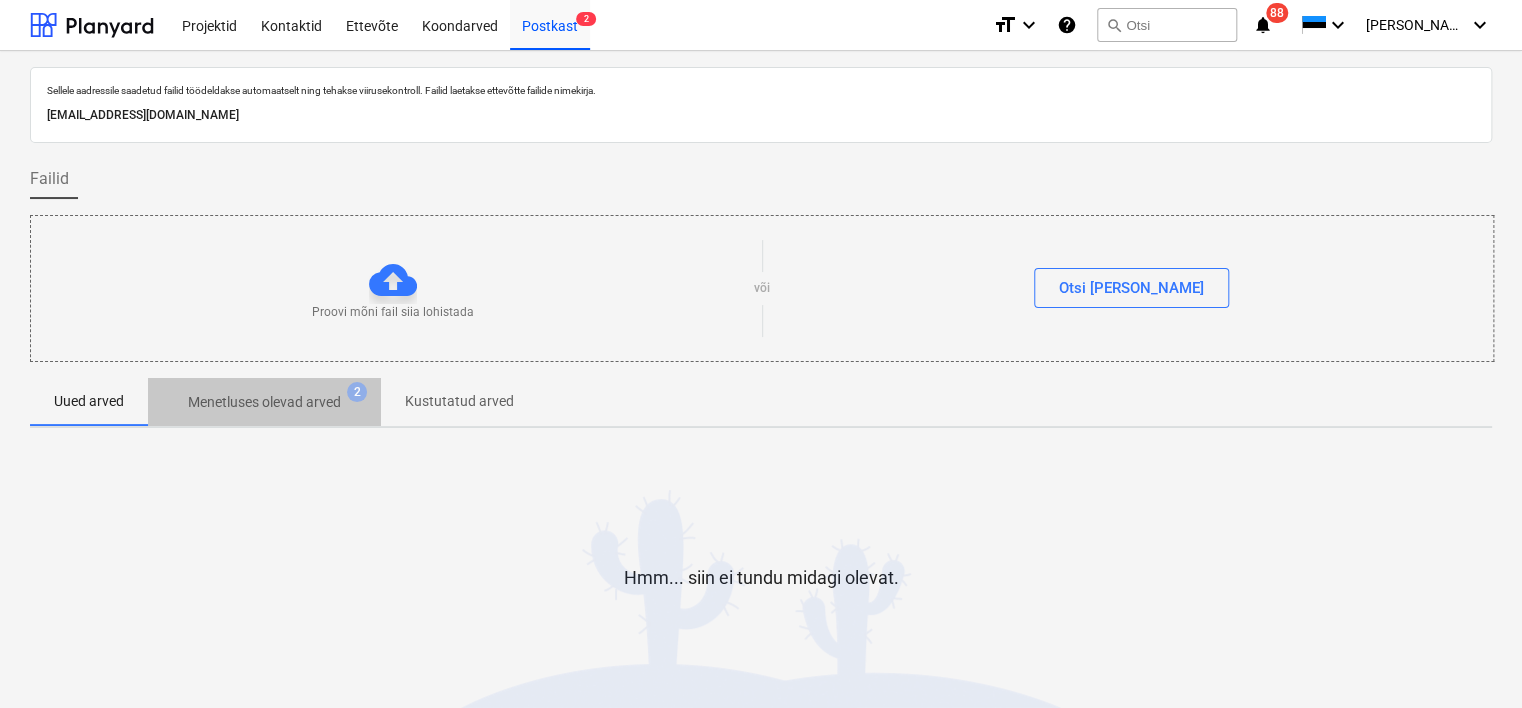 click on "Menetluses olevad arved" at bounding box center [264, 402] 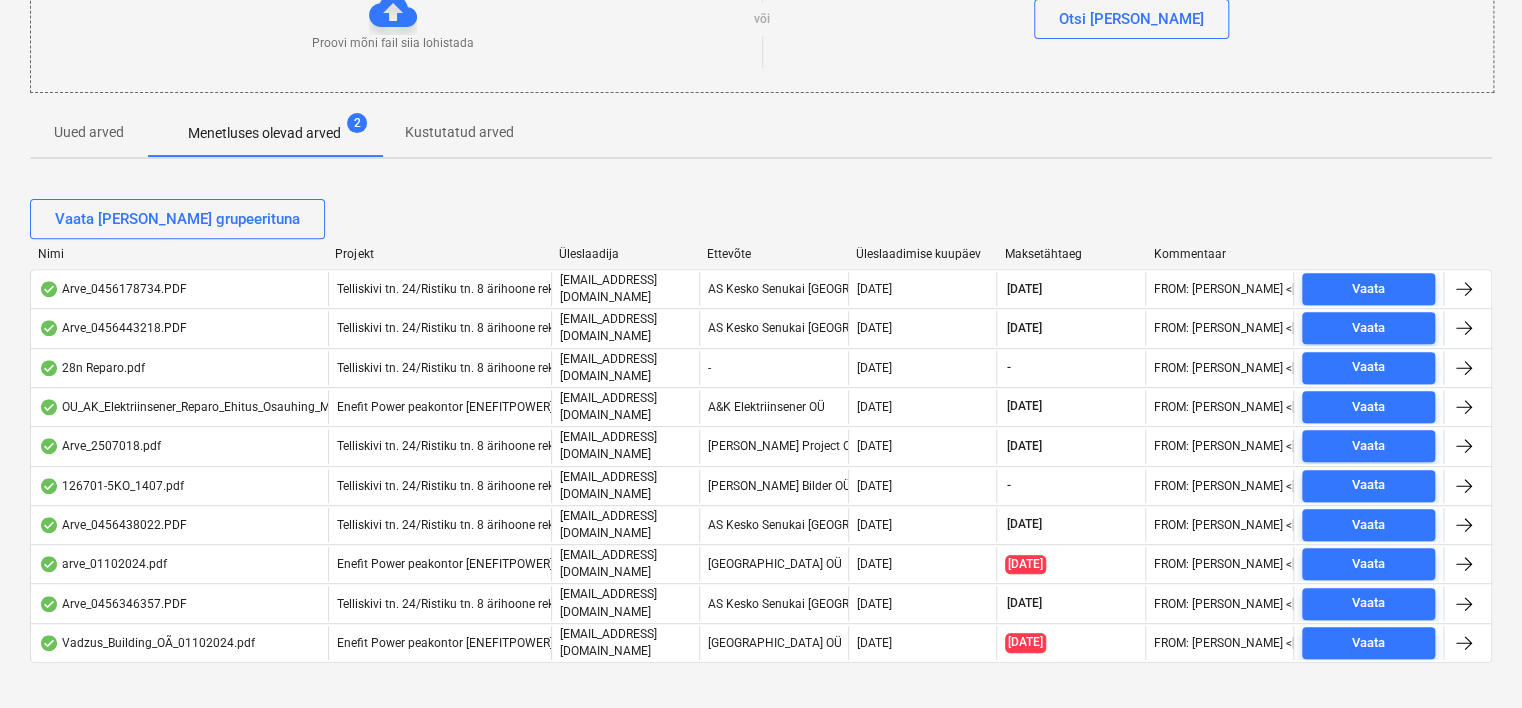 scroll, scrollTop: 0, scrollLeft: 0, axis: both 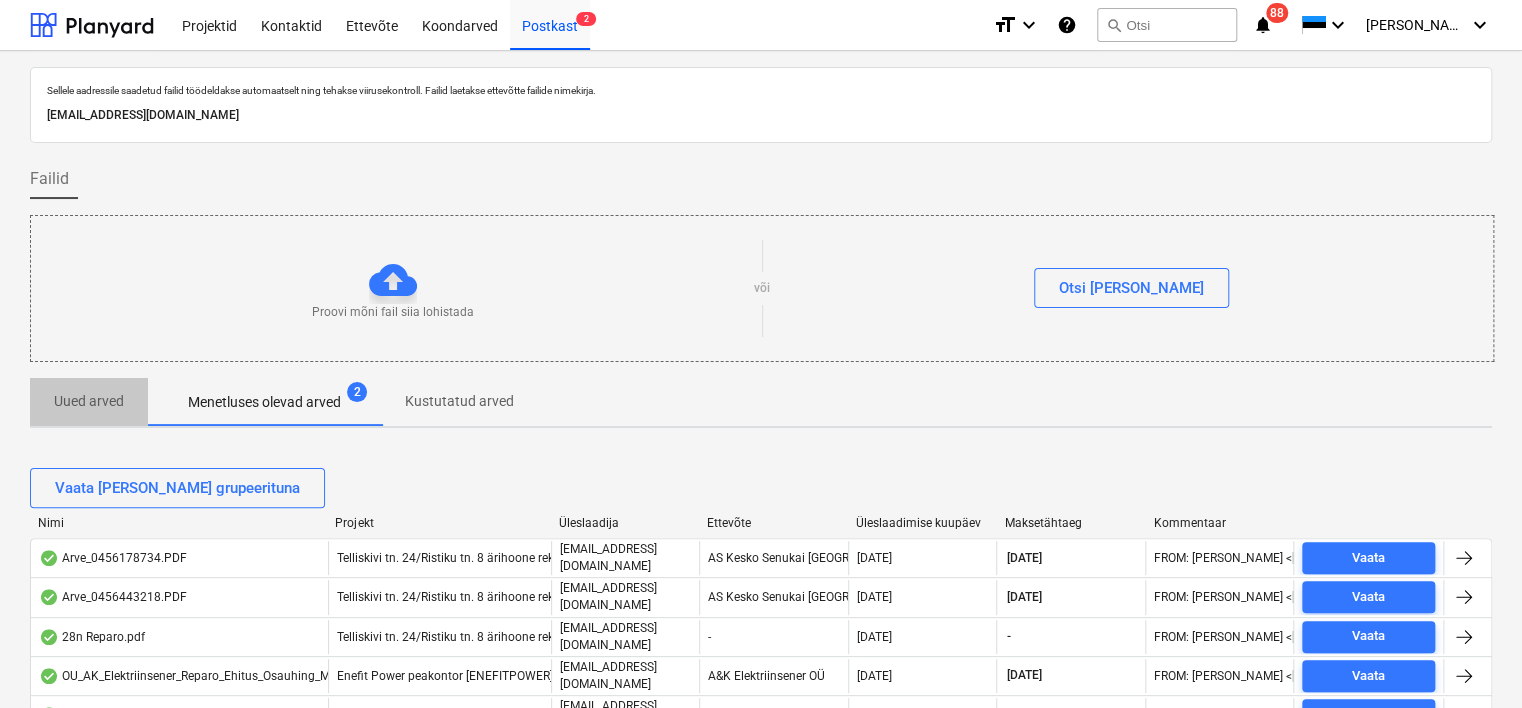 click on "Uued arved" at bounding box center [89, 401] 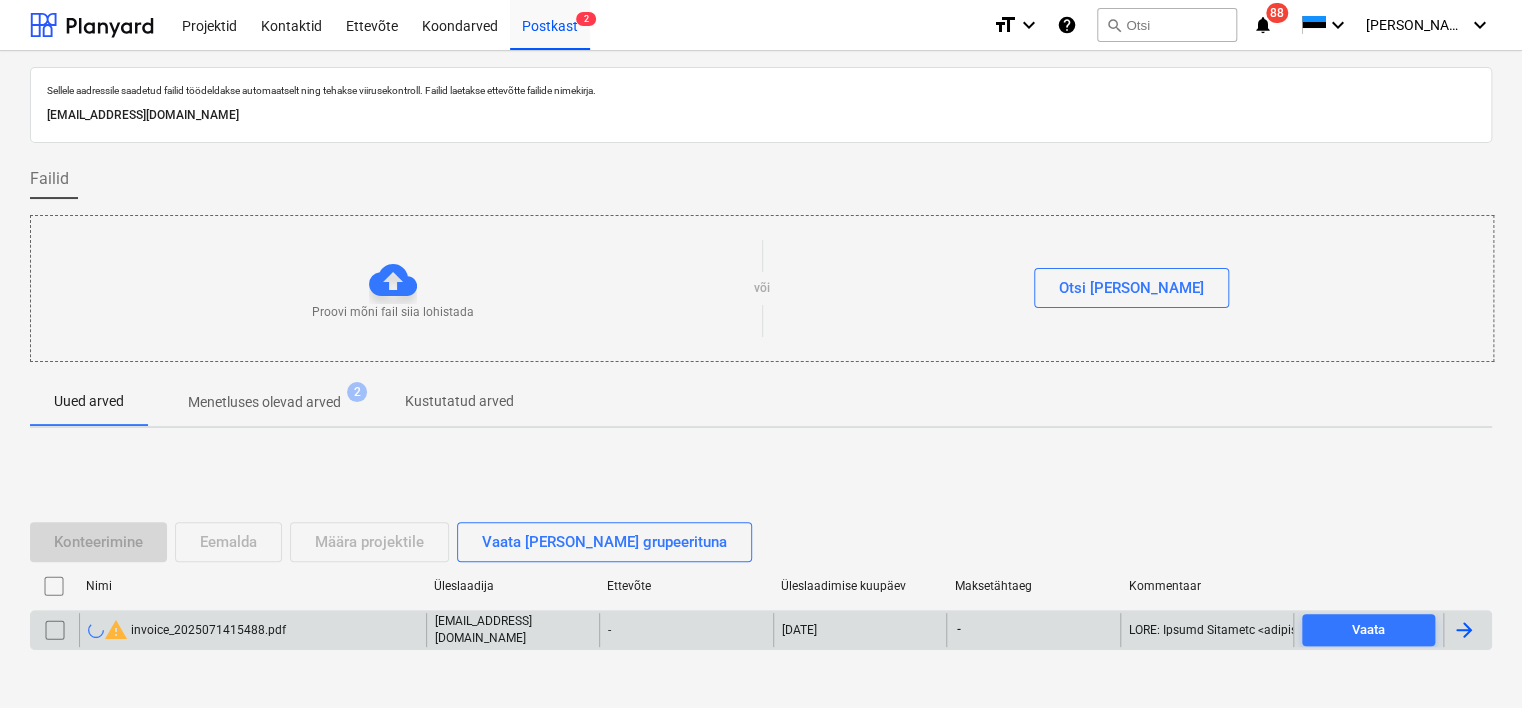 click on "warning   invoice_2025071415488.pdf" at bounding box center (252, 630) 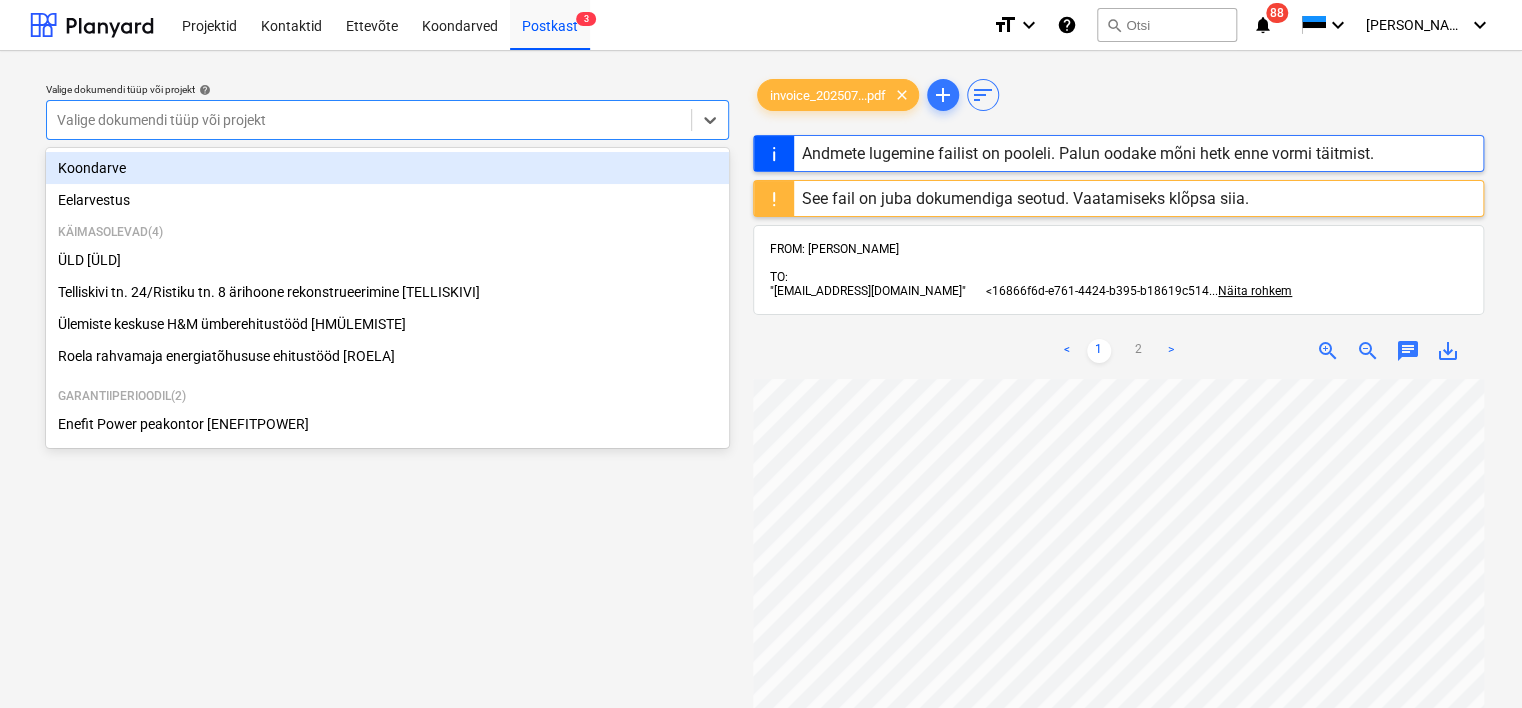 click at bounding box center (369, 120) 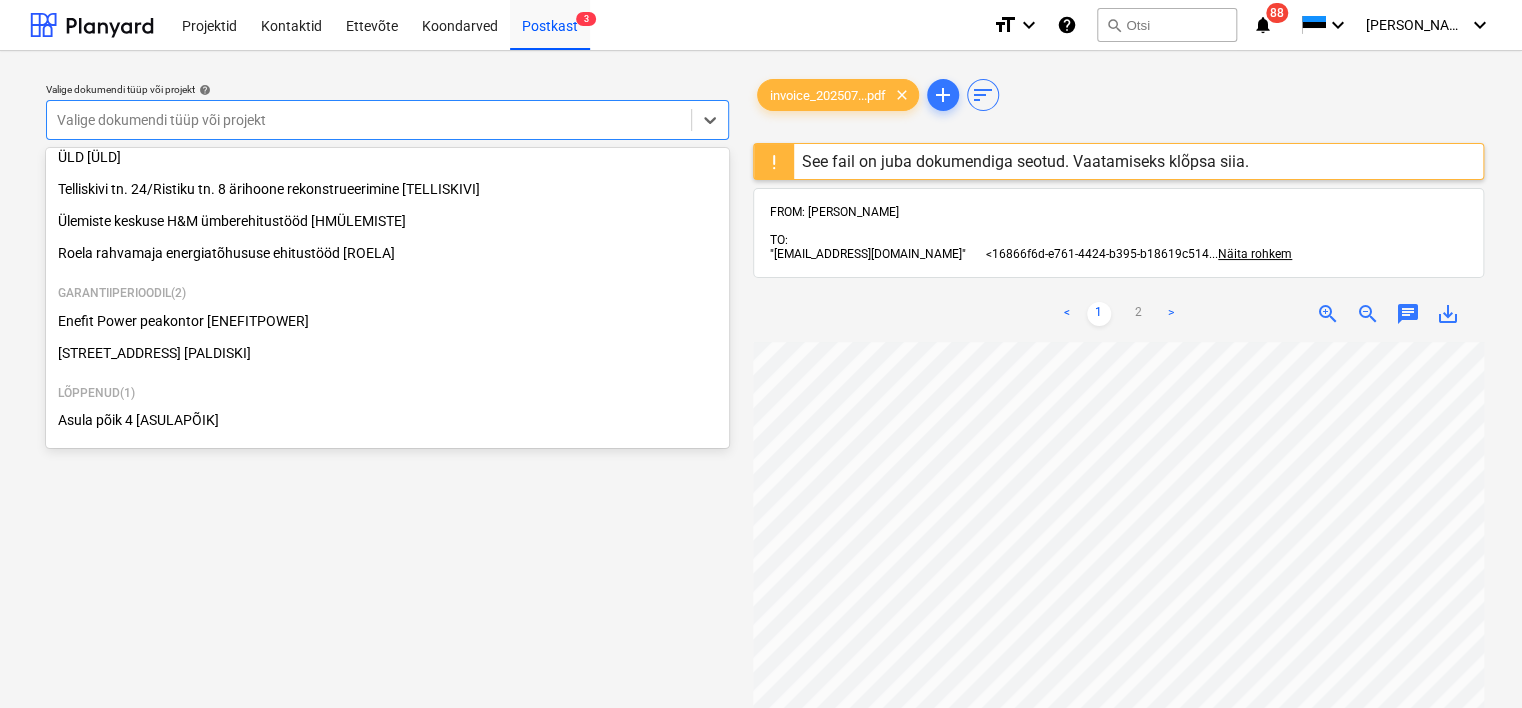 scroll, scrollTop: 0, scrollLeft: 0, axis: both 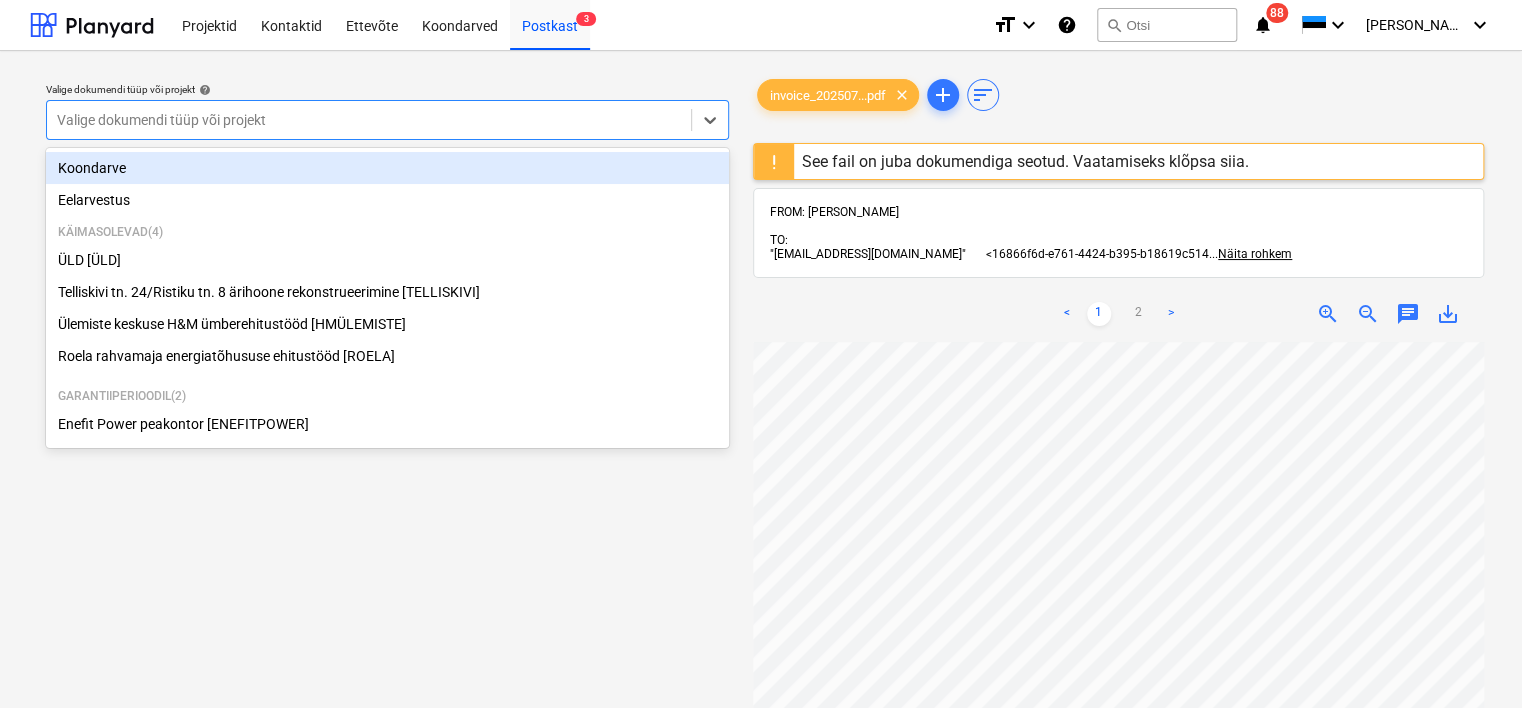 click on "Koondarve" at bounding box center (387, 168) 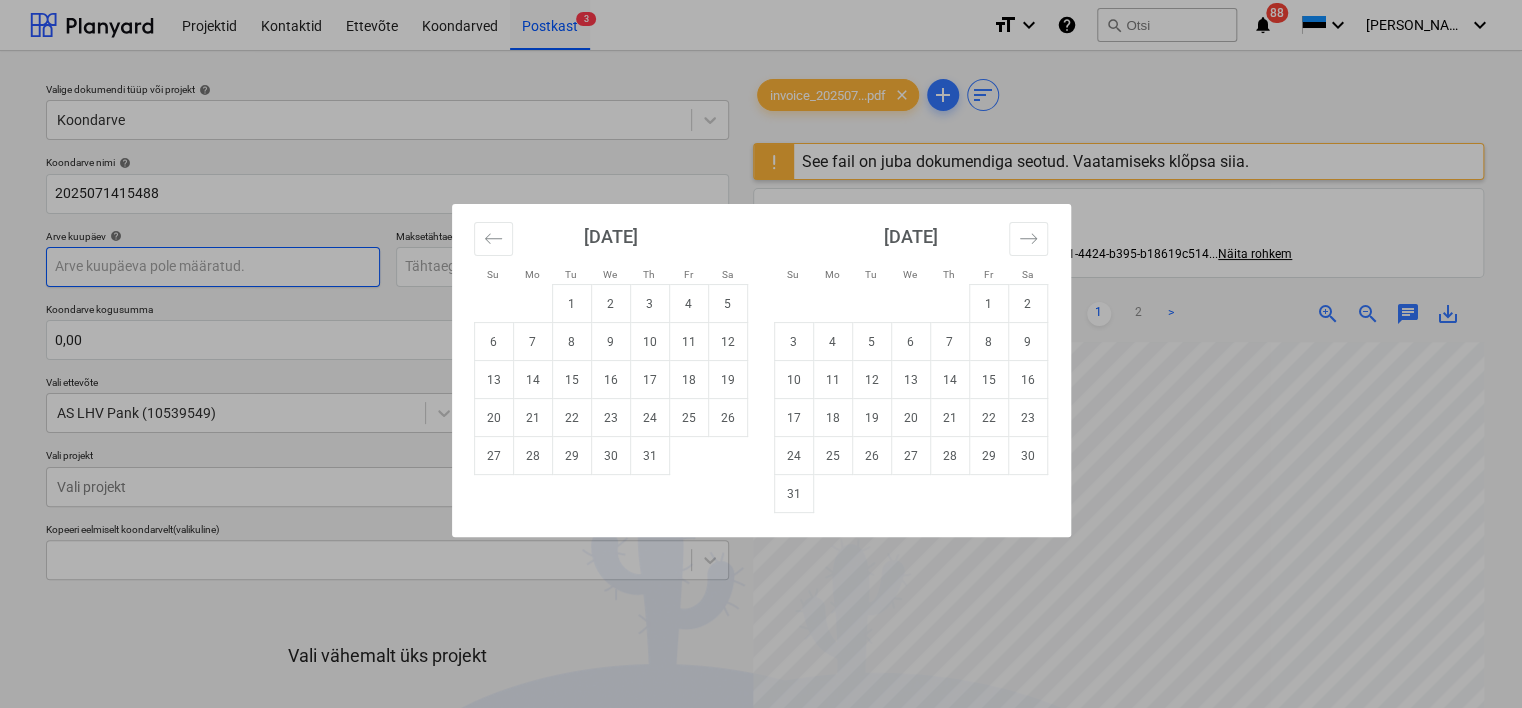 click on "Projektid Kontaktid Ettevõte Koondarved Postkast 3 format_size keyboard_arrow_down help search Otsi notifications 88 keyboard_arrow_down [PERSON_NAME] keyboard_arrow_down Valige dokumendi tüüp või projekt help Koondarve Koondarve nimi help 2025071415488 Arve kuupäev help Press the down arrow key to interact with the calendar and
select a date. Press the question mark key to get the keyboard shortcuts for changing dates. Maksetähtaeg help Press the down arrow key to interact with the calendar and
select a date. Press the question mark key to get the keyboard shortcuts for changing dates. Koondarve kogusumma 0,00 Vali ettevõte AS LHV Pank (10539549)  [PERSON_NAME] uus ettevõte Vali projekt Vali projekt Kopeeri eelmiselt koondarvelt  (valikuline) Vali vähemalt üks projekt Loobu Kinnita ja sisesta kulud Kinnita projektid invoice_202507...pdf clear add sort See fail on juba dokumendiga seotud. Vaatamiseks klõpsa siia. FROM: [PERSON_NAME]  TO: ...  Näita rohkem ...  Näita rohkem < 1 2 > zoom_in chat 0" at bounding box center [761, 354] 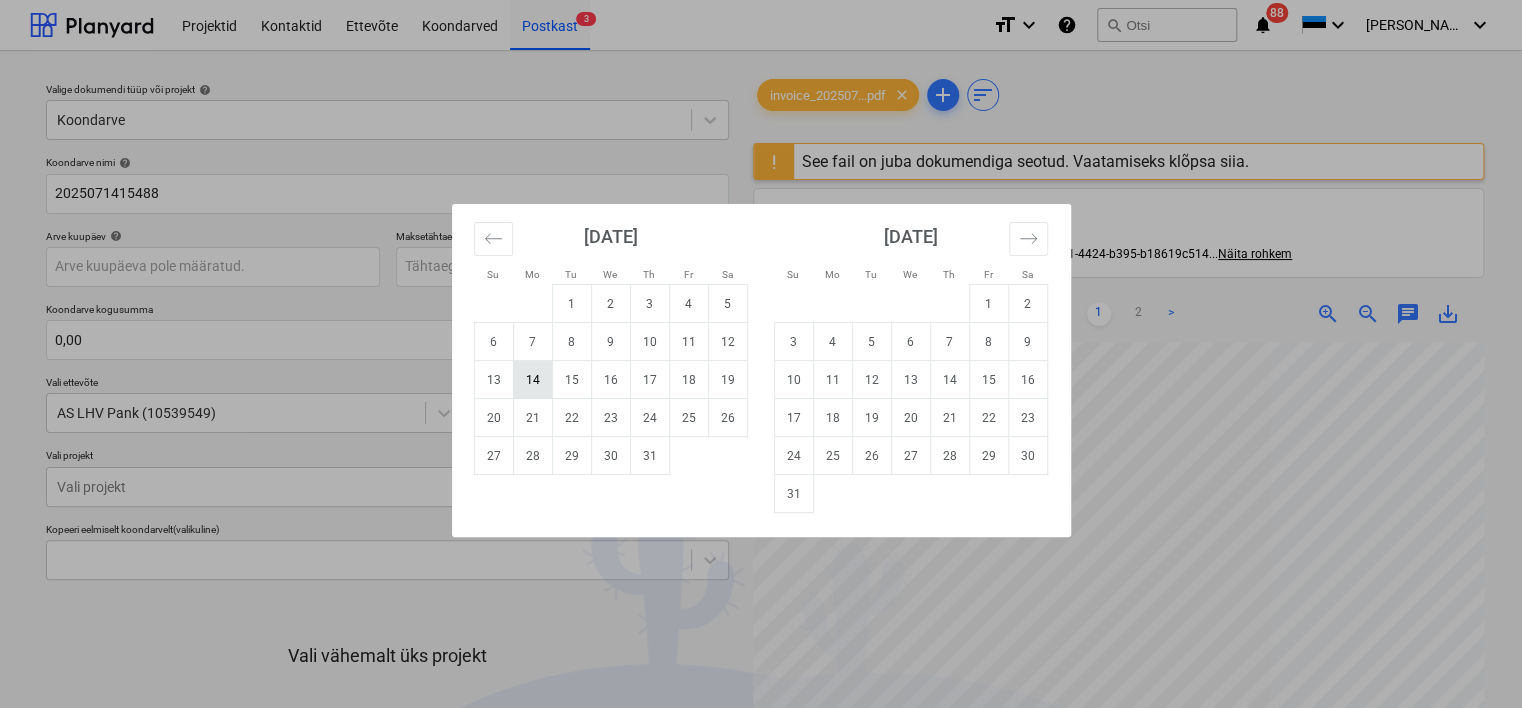 click on "14" at bounding box center (532, 380) 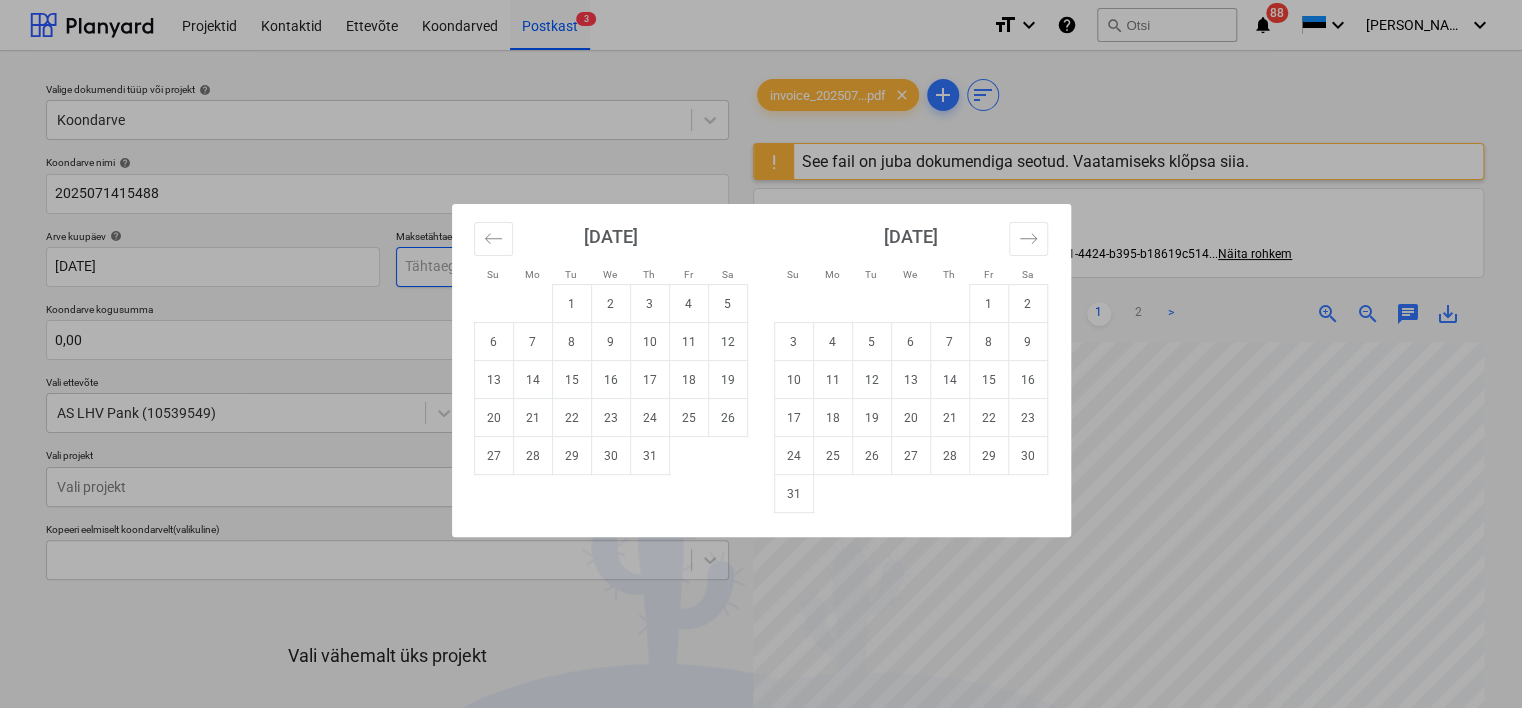 click on "Projektid Kontaktid Ettevõte Koondarved Postkast 3 format_size keyboard_arrow_down help search Otsi notifications 88 keyboard_arrow_down [PERSON_NAME] keyboard_arrow_down Valige dokumendi tüüp või projekt help Koondarve Koondarve nimi help 2025071415488 Arve kuupäev help [DATE] 14.07.2025 Press the down arrow key to interact with the calendar and
select a date. Press the question mark key to get the keyboard shortcuts for changing dates. Maksetähtaeg help Press the down arrow key to interact with the calendar and
select a date. Press the question mark key to get the keyboard shortcuts for changing dates. Koondarve kogusumma 0,00 Vali ettevõte AS LHV Pank (10539549)  [PERSON_NAME] uus ettevõte Vali projekt Vali projekt Kopeeri eelmiselt koondarvelt  (valikuline) Vali vähemalt üks projekt Loobu Kinnita ja sisesta kulud Kinnita projektid invoice_202507...pdf clear add sort See fail on juba dokumendiga seotud. Vaatamiseks klõpsa siia. FROM: [PERSON_NAME]  TO: ...  Näita rohkem ...  Näita rohkem" at bounding box center [761, 354] 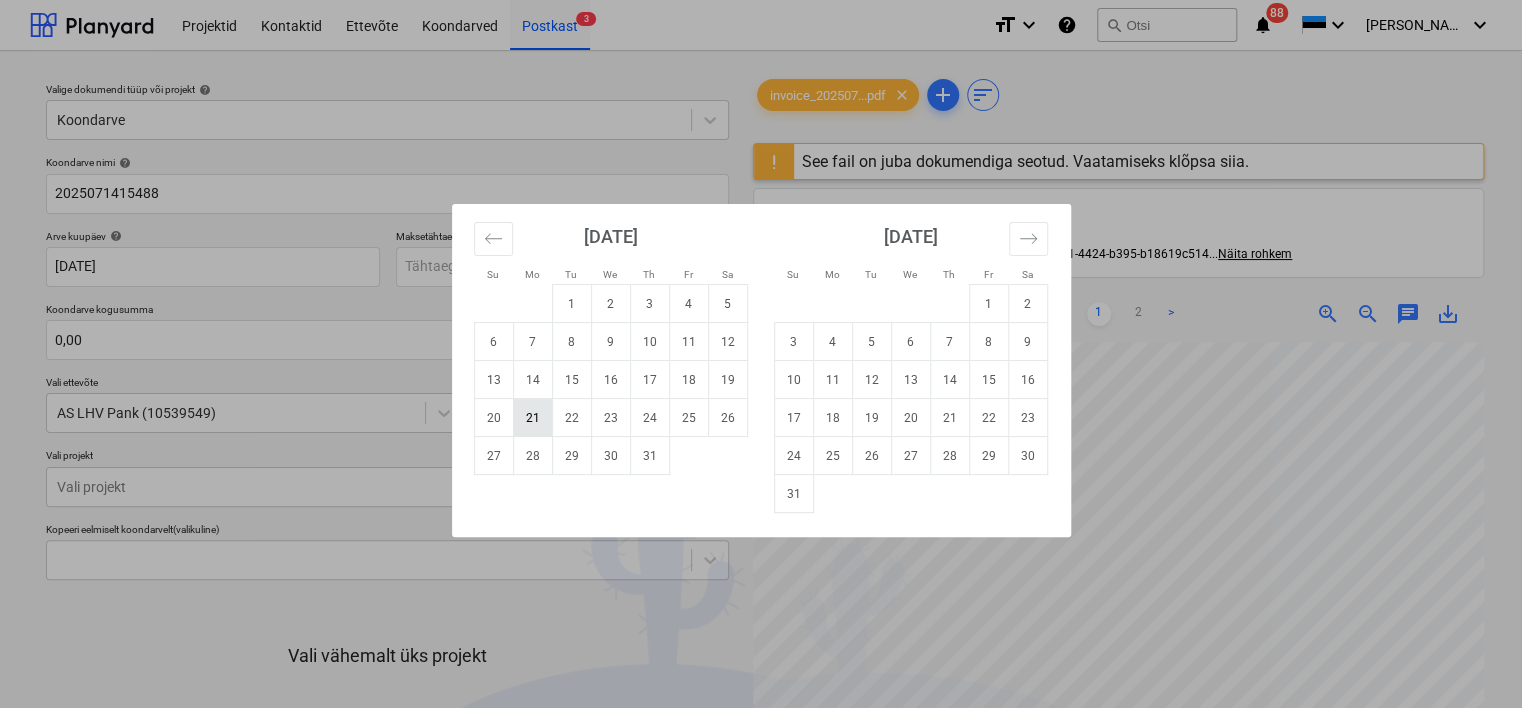 click on "21" at bounding box center [532, 418] 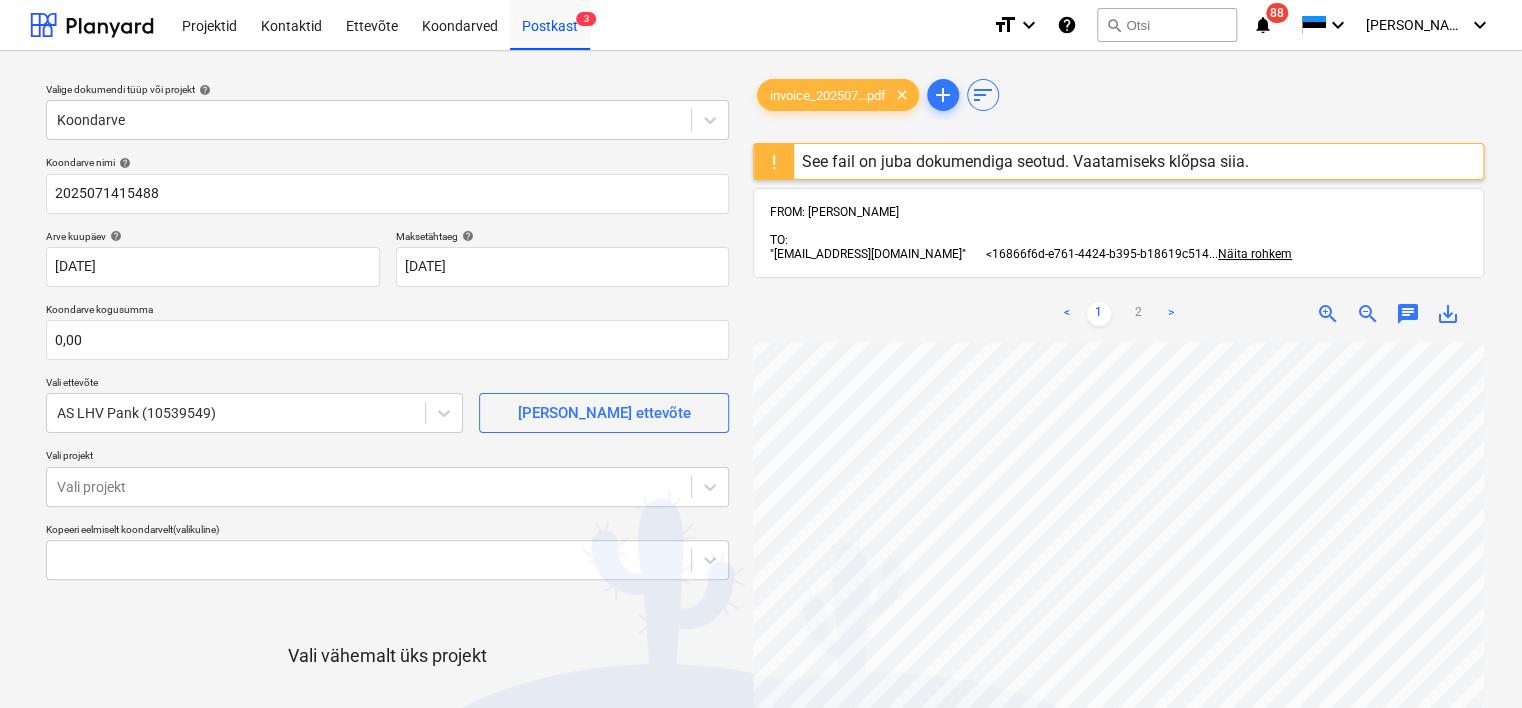 scroll, scrollTop: 448, scrollLeft: 172, axis: both 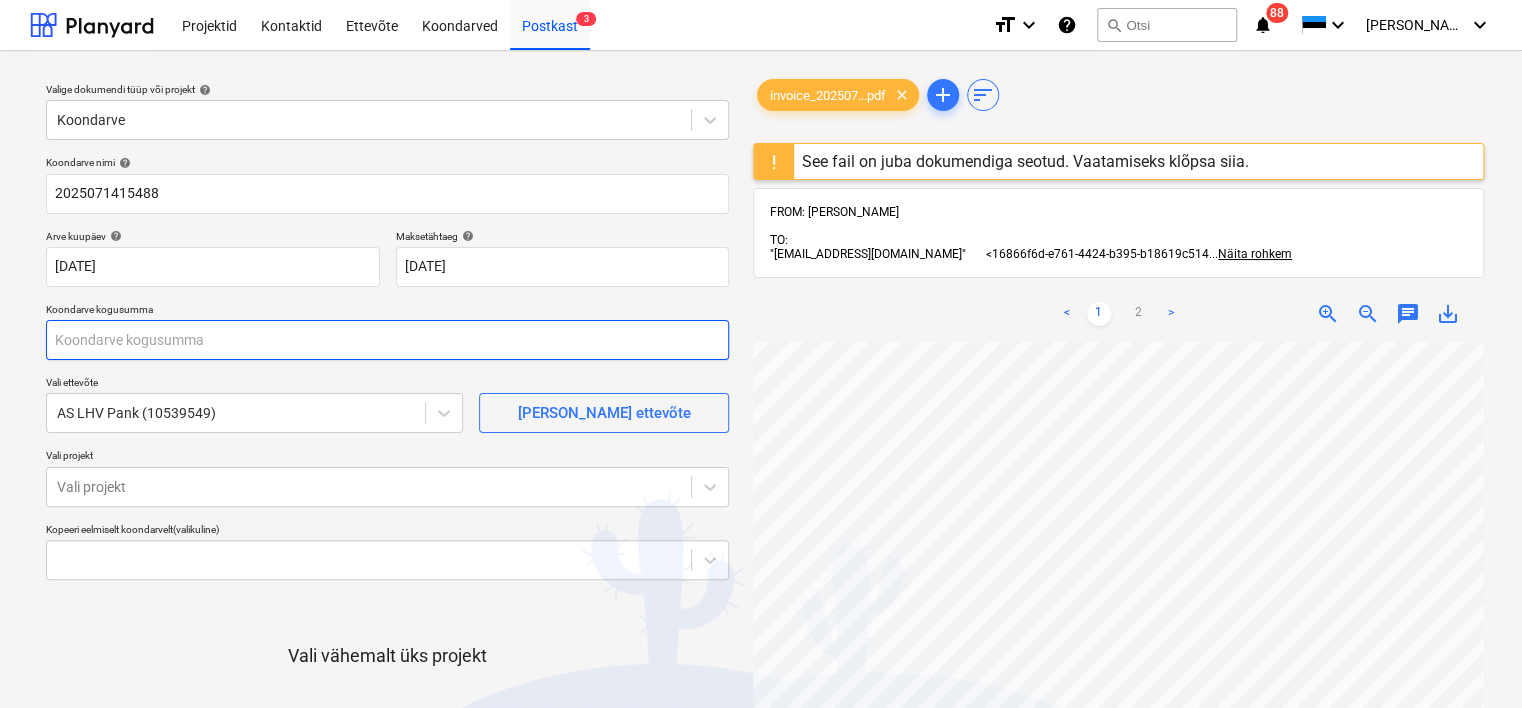 click at bounding box center (387, 340) 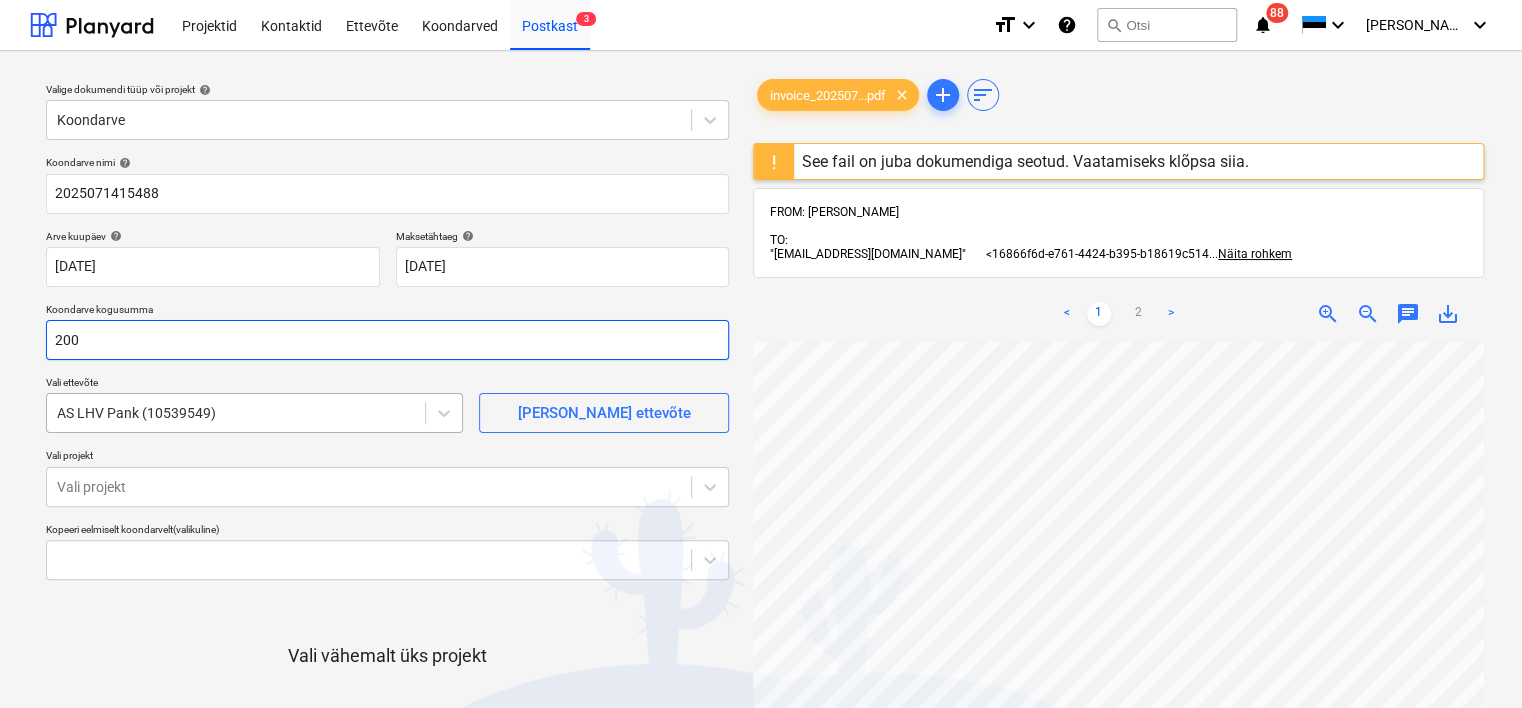 type on "200" 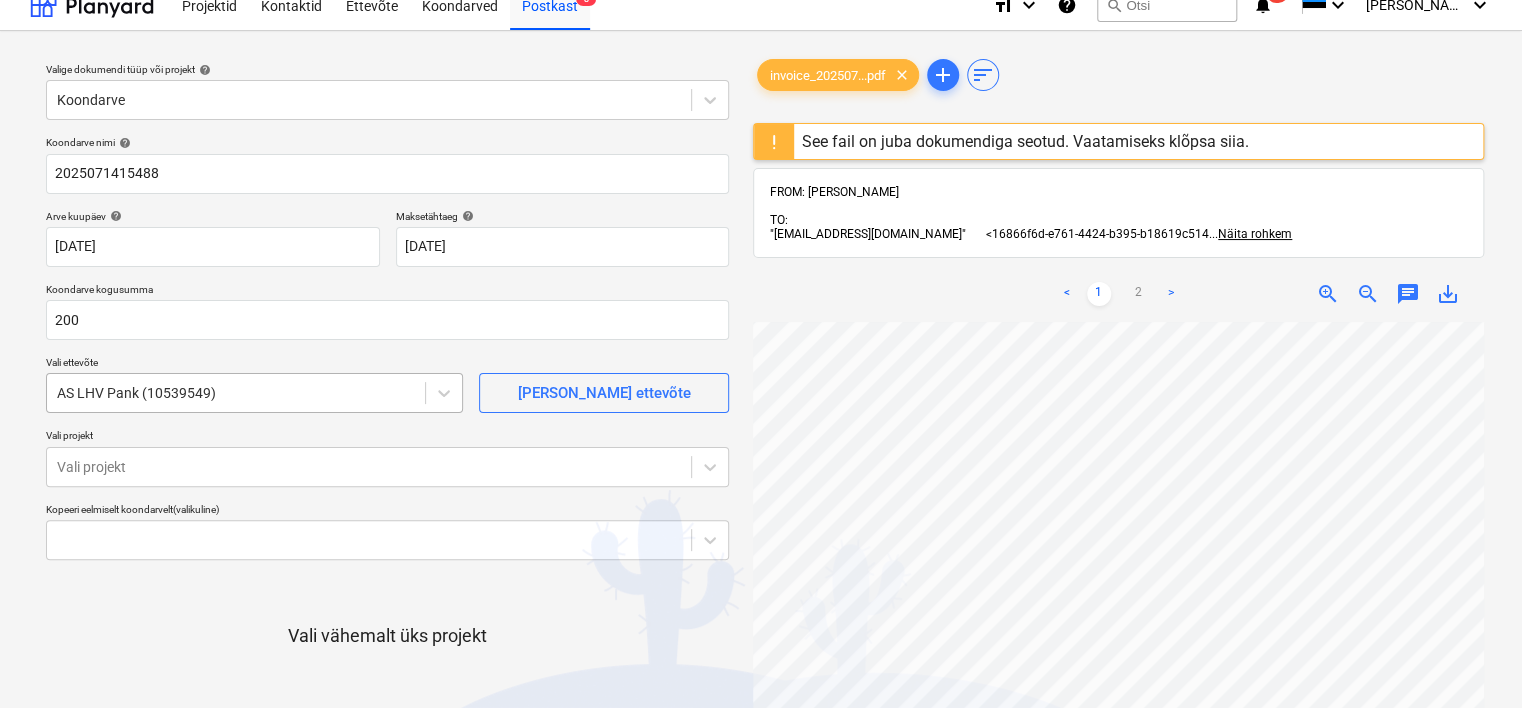 click on "AS LHV Pank (10539549)" at bounding box center [254, 393] 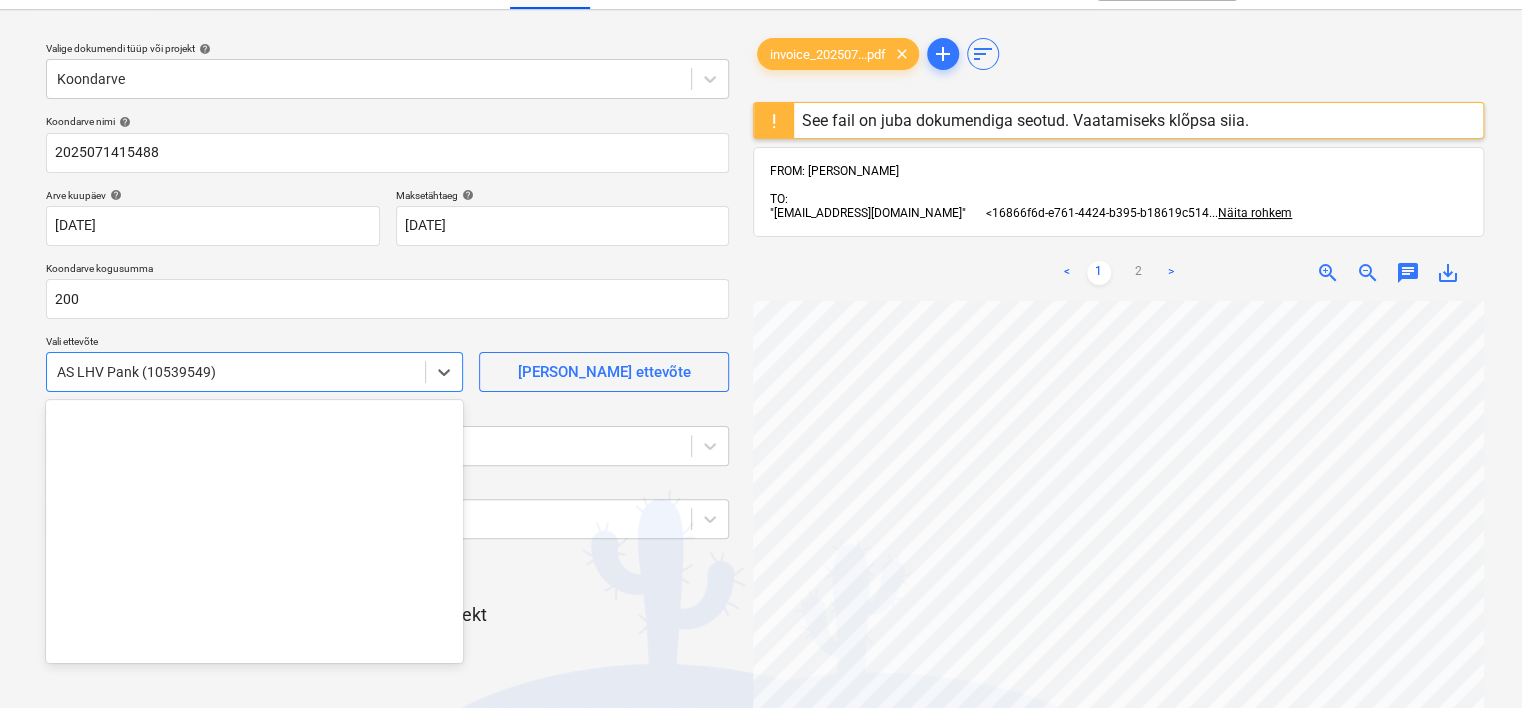 scroll, scrollTop: 45, scrollLeft: 0, axis: vertical 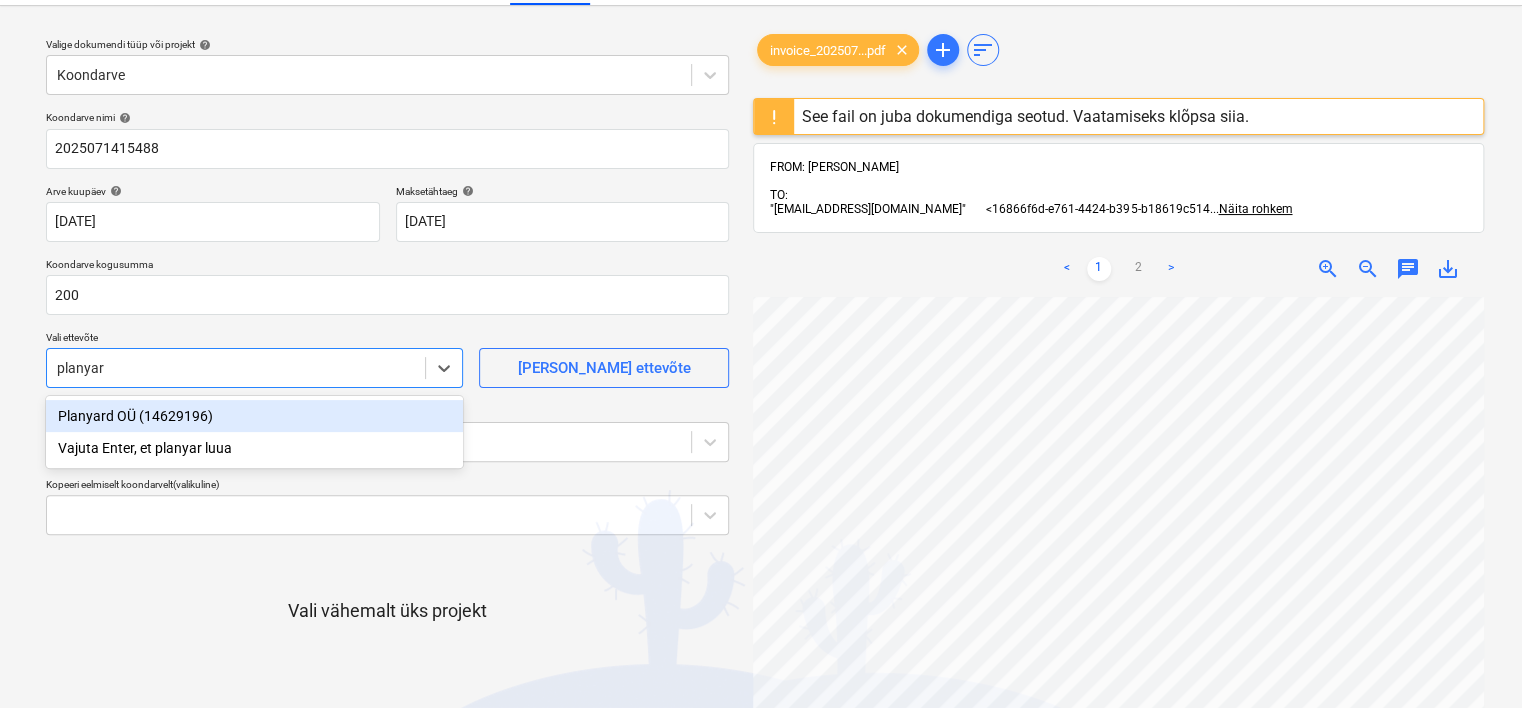 type on "planyard" 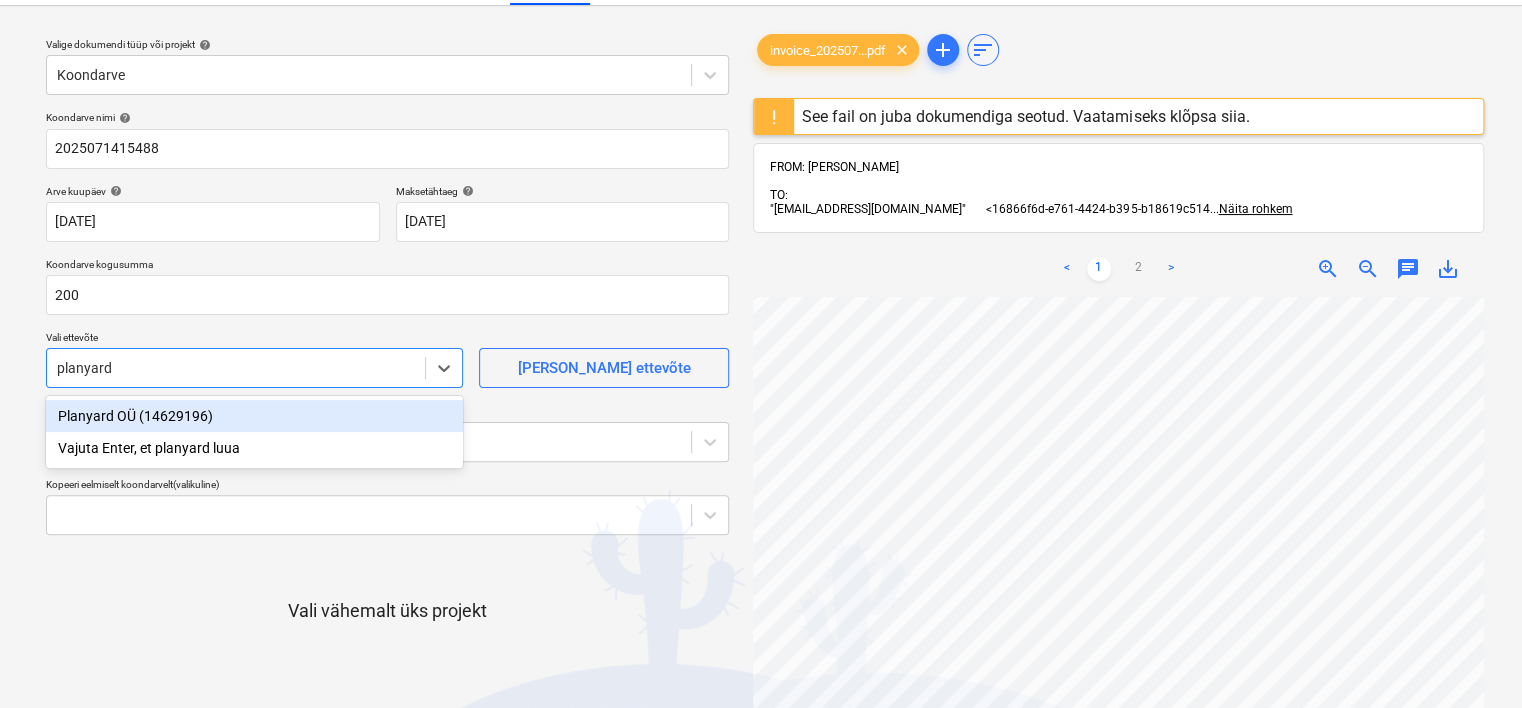 click on "Planyard OÜ (14629196)" at bounding box center [254, 416] 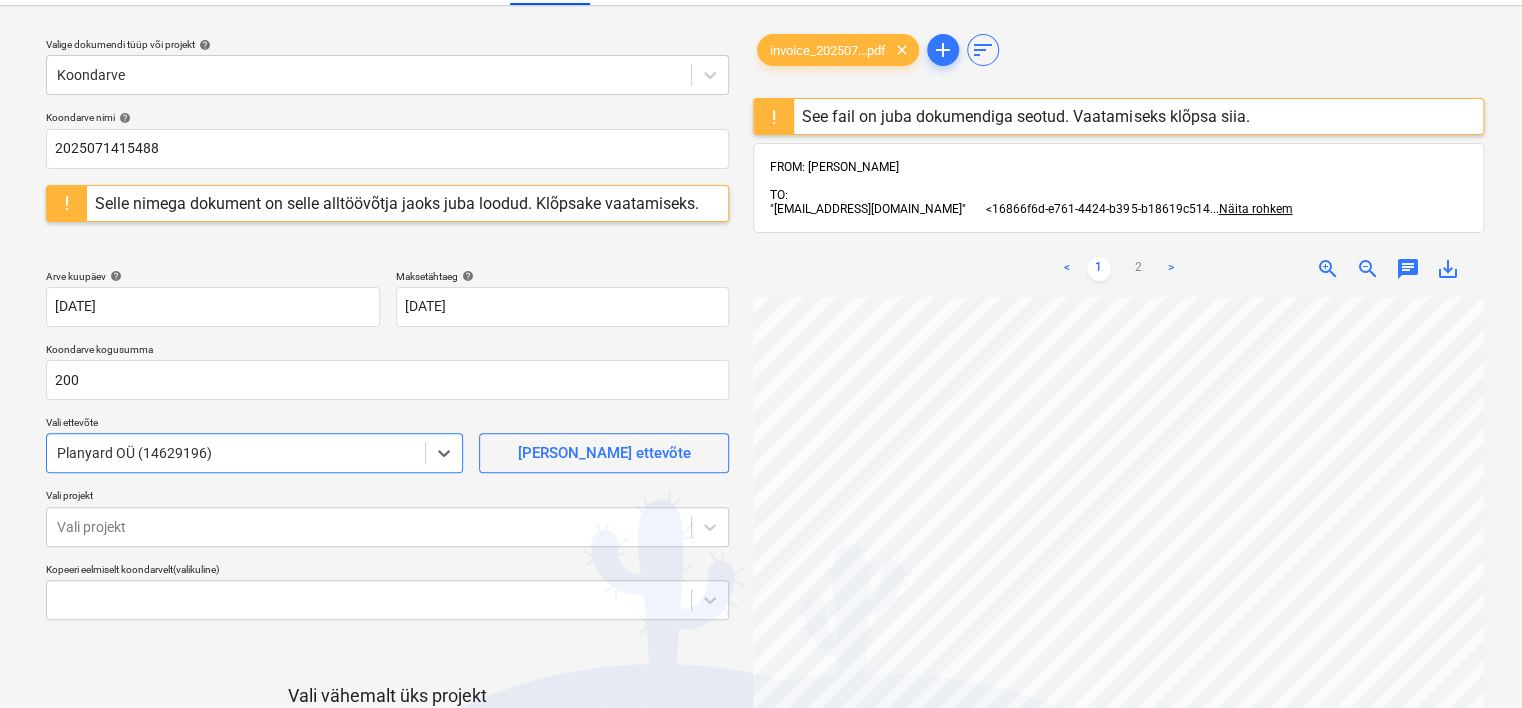 scroll, scrollTop: 160, scrollLeft: 0, axis: vertical 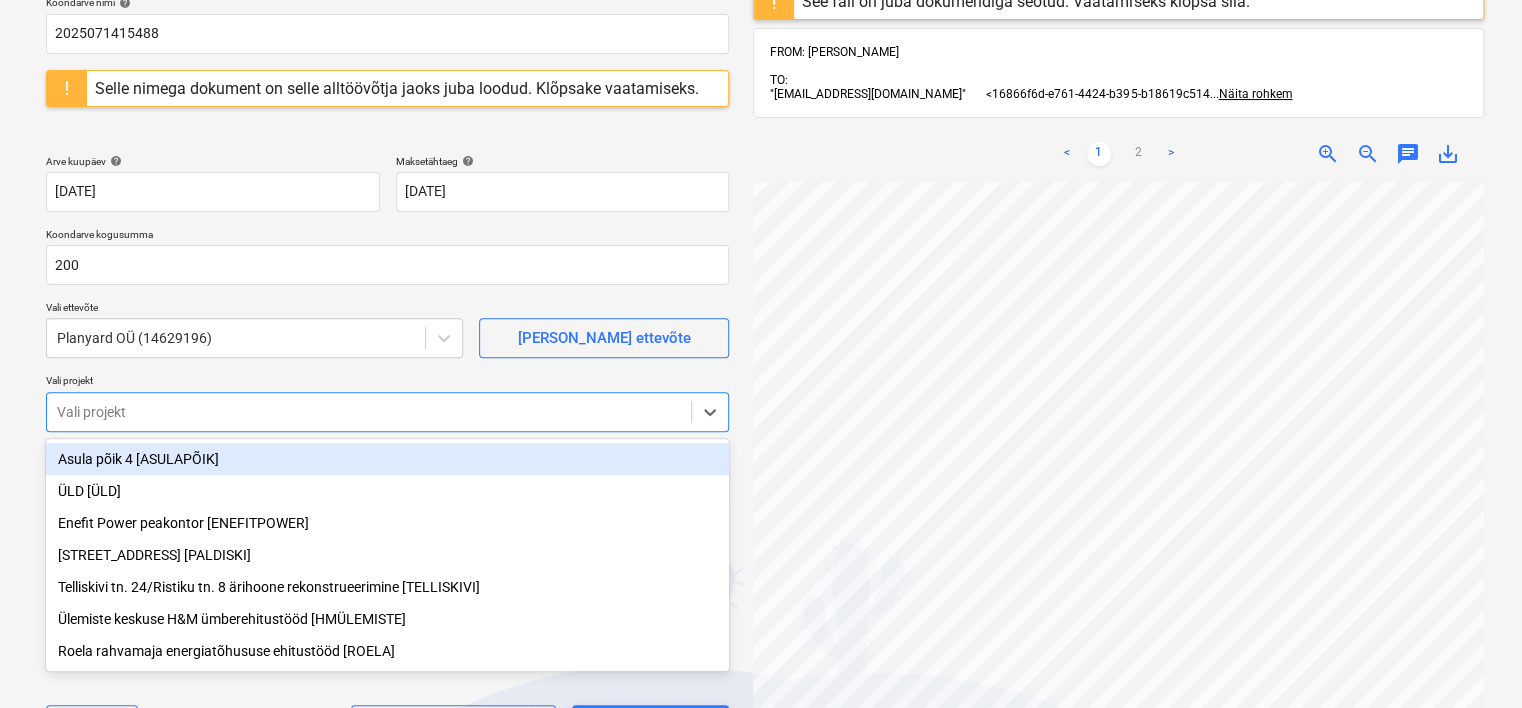 click at bounding box center (369, 412) 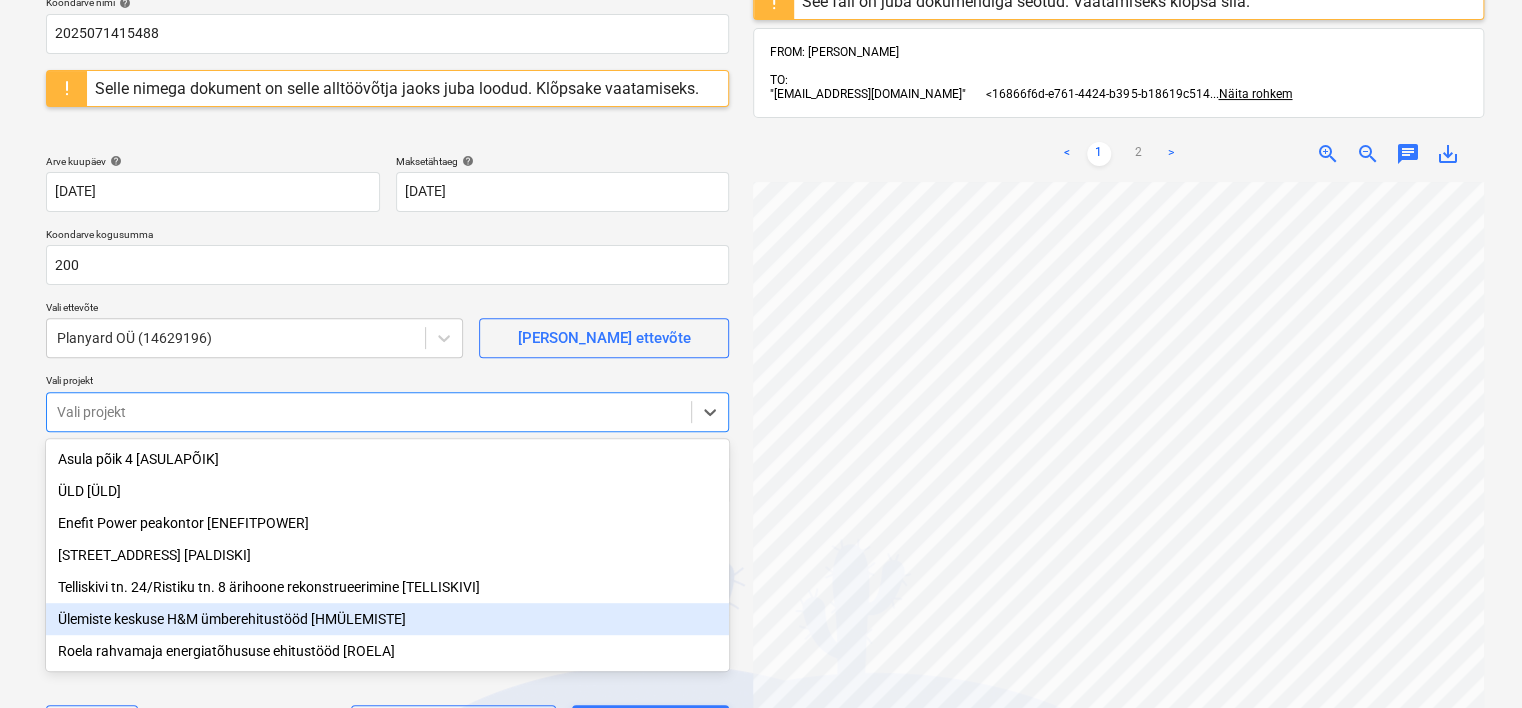 click on "Ülemiste keskuse H&M ümberehitustööd [HMÜLEMISTE]" at bounding box center (387, 619) 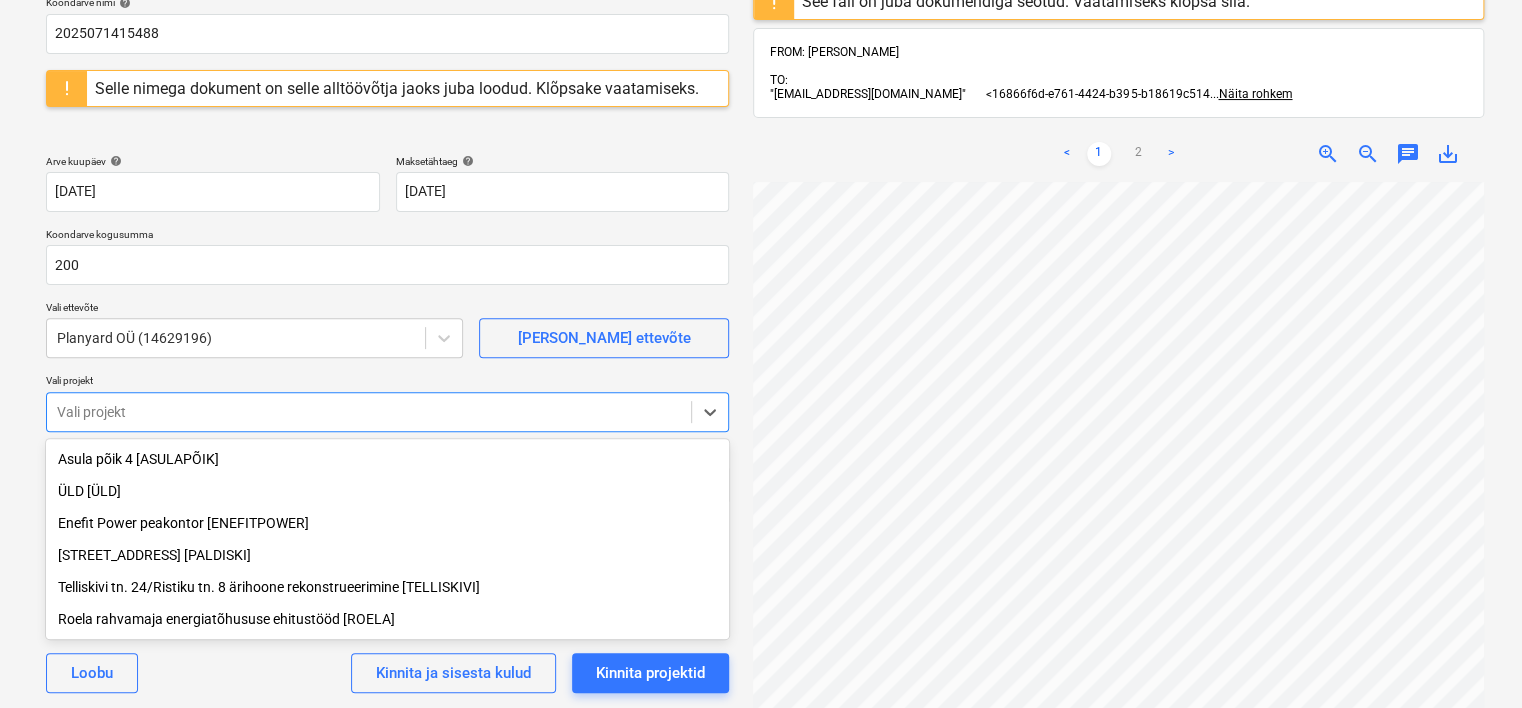 click on "Telliskivi tn. 24/Ristiku tn. 8 ärihoone rekonstrueerimine  [TELLISKIVI]" at bounding box center (387, 587) 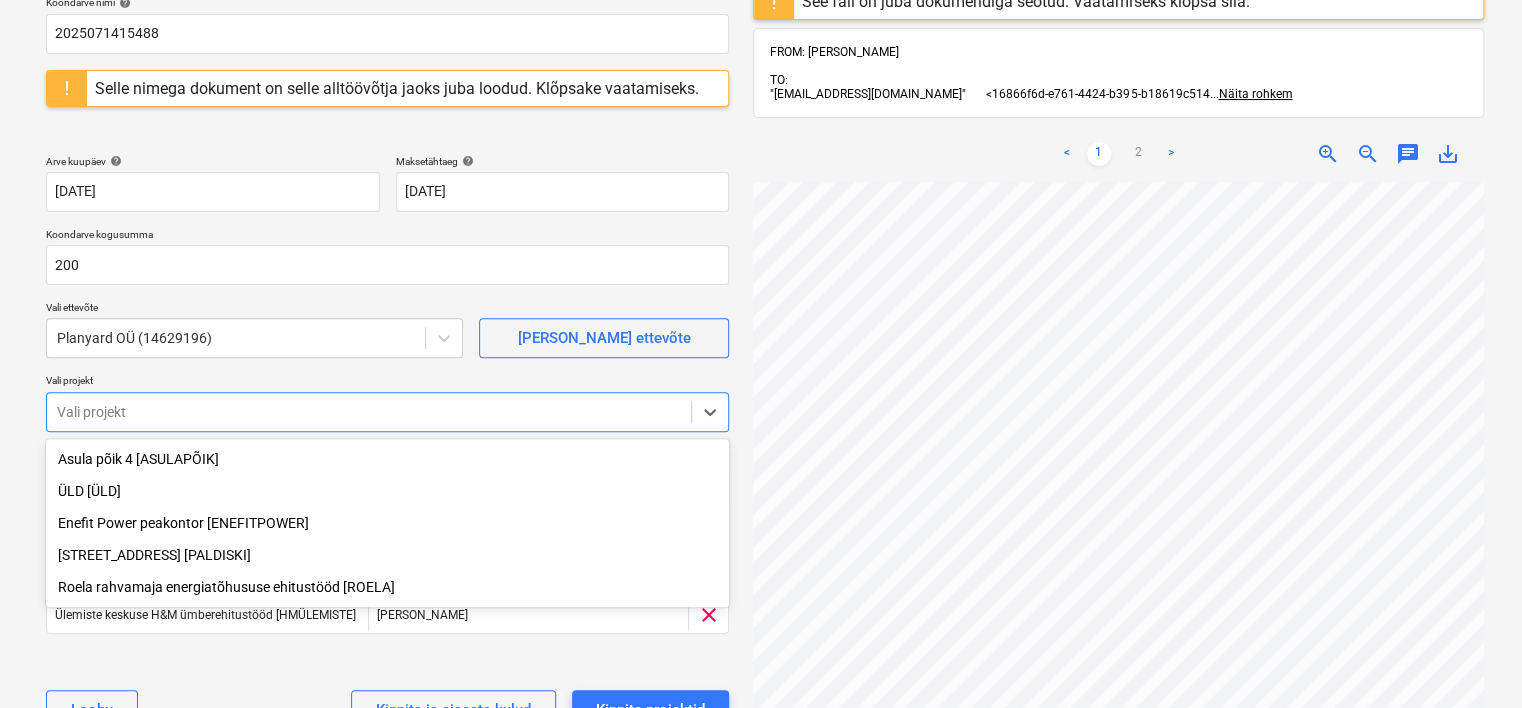 click on "Projektid Kontaktid Ettevõte Koondarved Postkast 3 format_size keyboard_arrow_down help search Otsi notifications 88 keyboard_arrow_down [PERSON_NAME] keyboard_arrow_down Valige dokumendi tüüp või projekt help Koondarve Koondarve nimi help 2025071415488 Selle nimega dokument on selle alltöövõtja jaoks juba loodud. Klõpsake vaatamiseks. Arve kuupäev help [DATE] 14.07.2025 Press the down arrow key to interact with the calendar and
select a date. Press the question mark key to get the keyboard shortcuts for changing dates. Maksetähtaeg help [DATE] 21.07.2025 Press the down arrow key to interact with the calendar and
select a date. Press the question mark key to get the keyboard shortcuts for changing dates. Koondarve kogusumma 200 Vali ettevõte Planyard OÜ (14629196)  [PERSON_NAME] uus ettevõte Vali projekt option [GEOGRAPHIC_DATA] tn. 24/Ristiku tn. 8 ärihoone rekonstrueerimine  [TELLISKIVI], selected. Vali projekt Kopeeri eelmiselt koondarvelt  (valikuline) Projekti nimi Projektijuht clear" at bounding box center (761, 194) 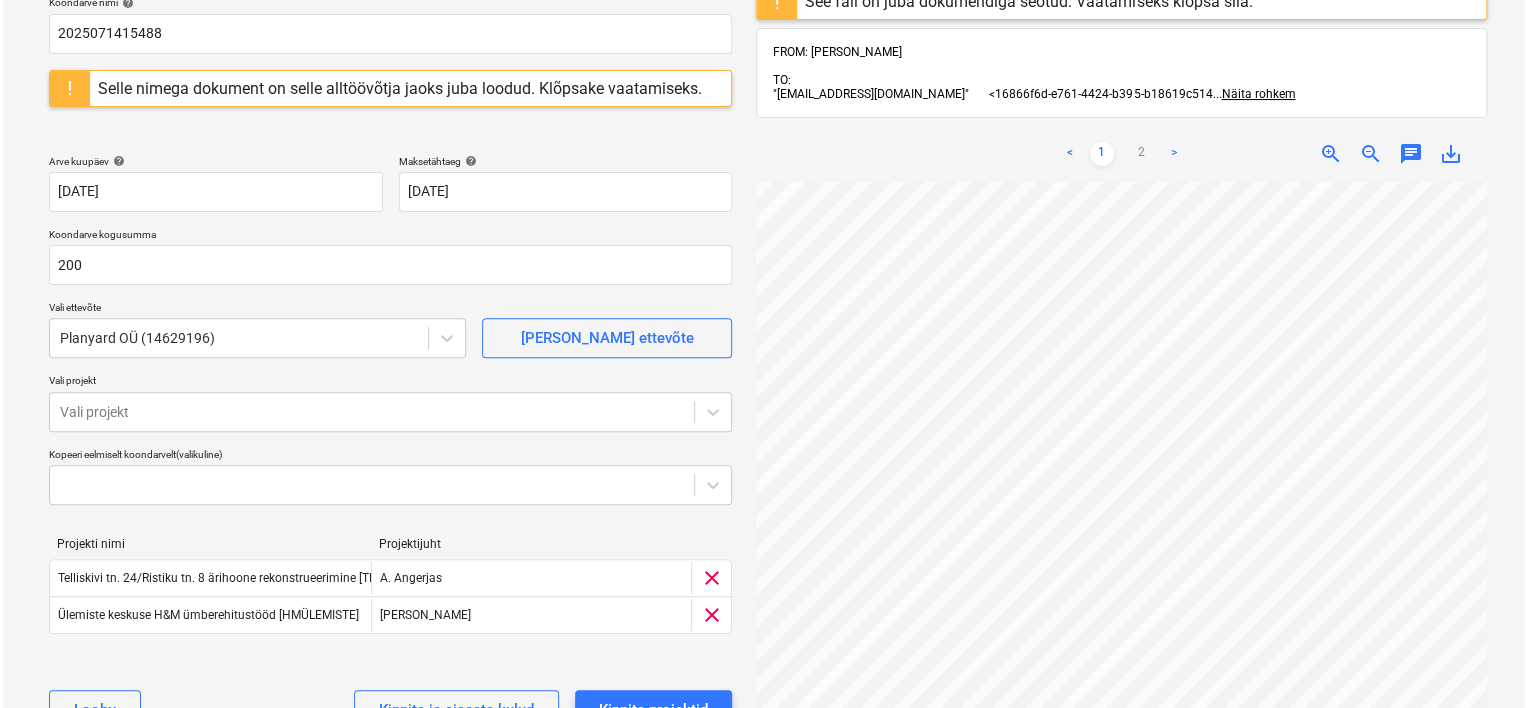 scroll, scrollTop: 296, scrollLeft: 0, axis: vertical 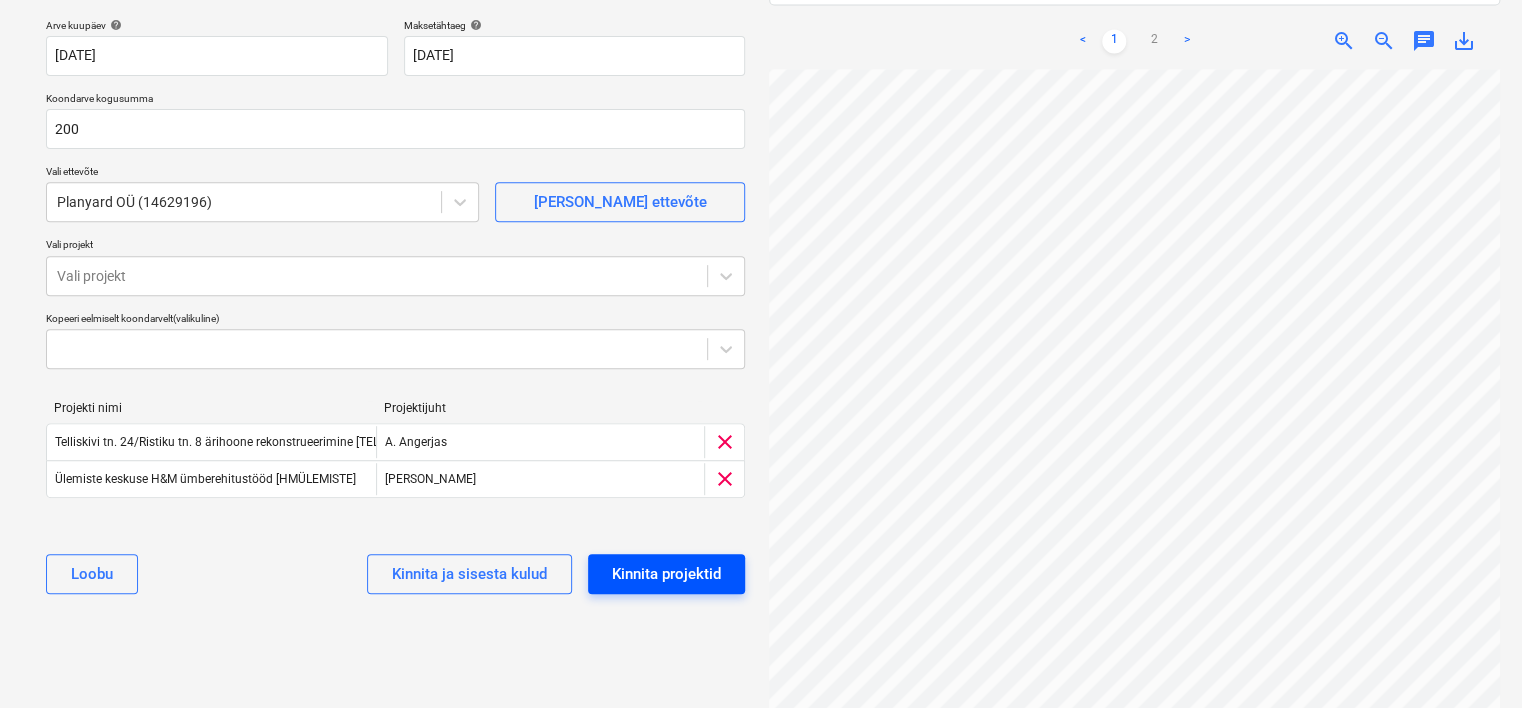 click on "Kinnita projektid" at bounding box center (666, 574) 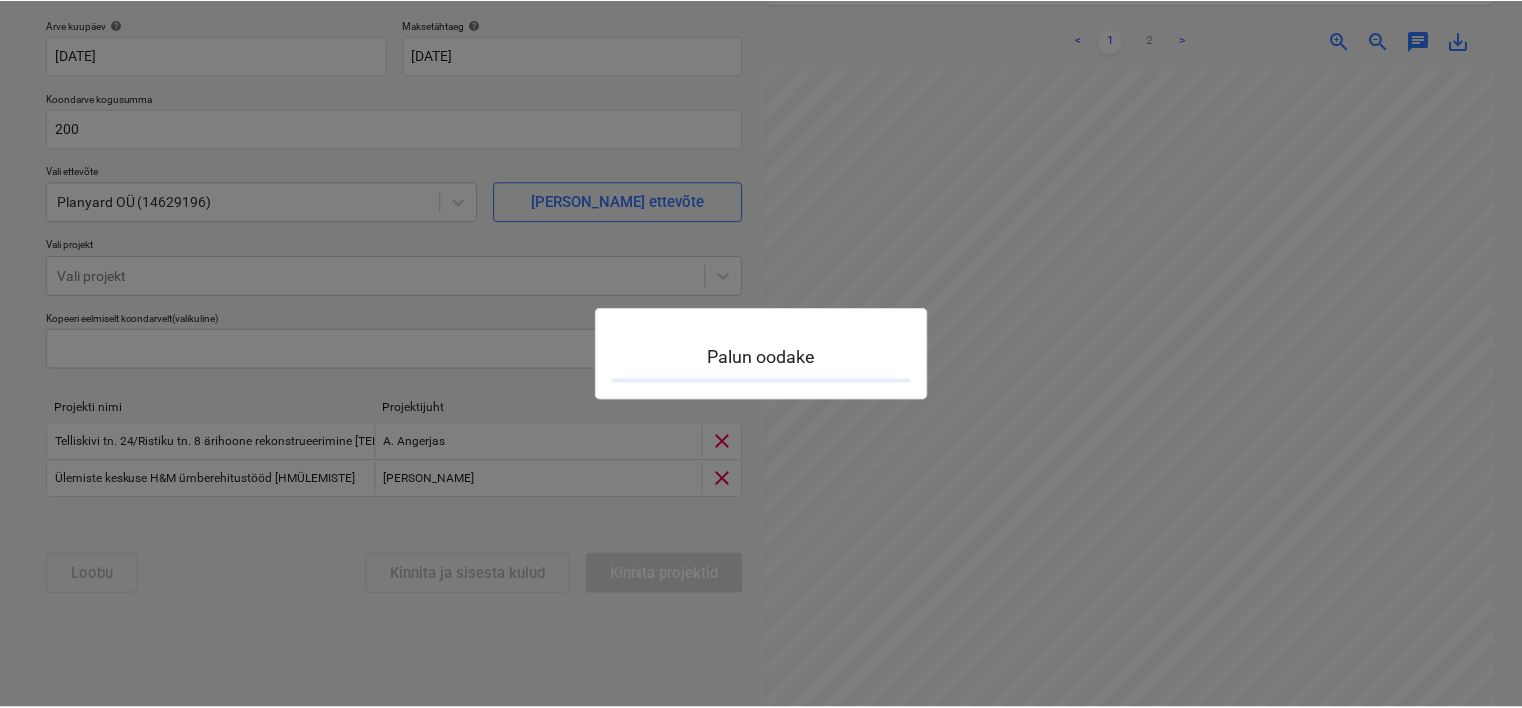 scroll, scrollTop: 66, scrollLeft: 0, axis: vertical 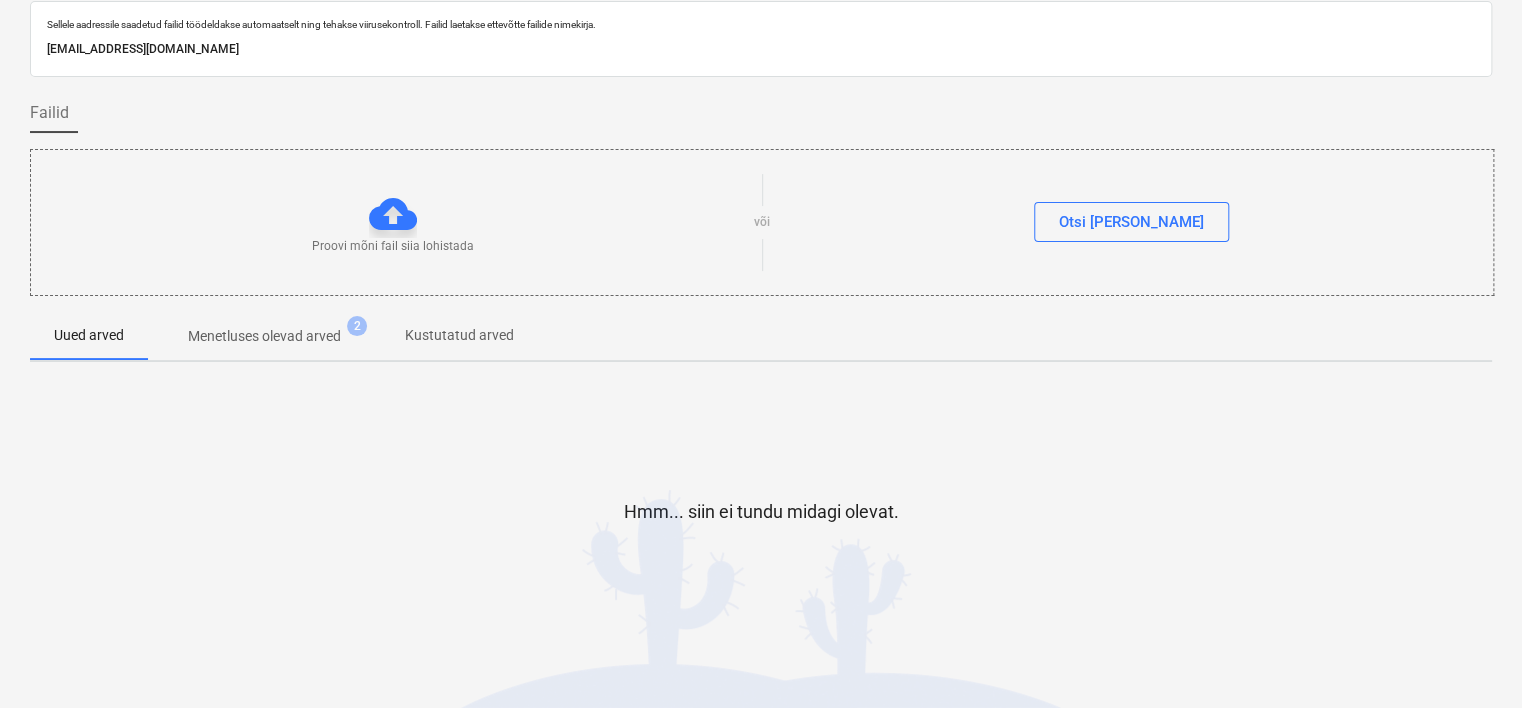 click on "Sellele aadressile saadetud failid töödeldakse automaatselt ning tehakse viirusekontroll. Failid laetakse ettevõtte failide nimekirja." at bounding box center [761, 24] 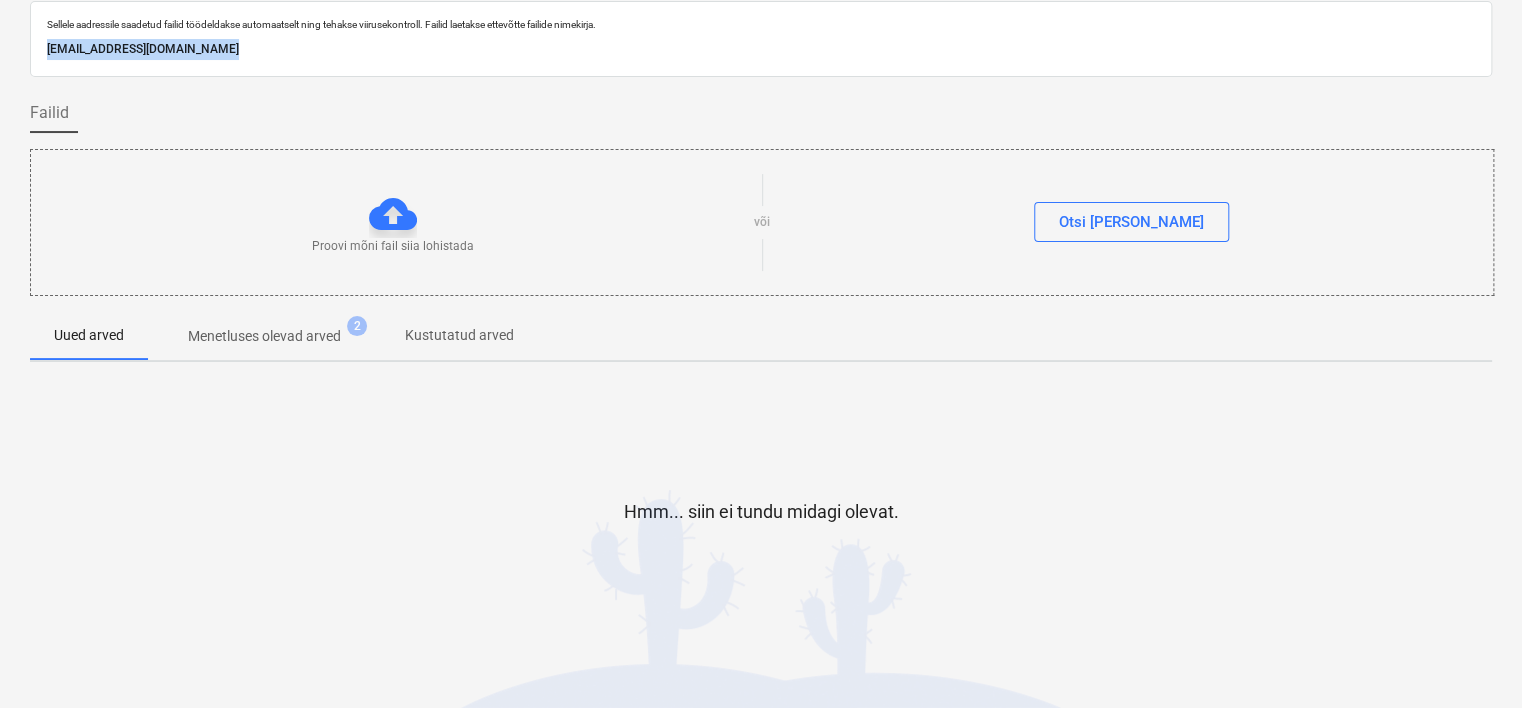 click on "[EMAIL_ADDRESS][DOMAIN_NAME]" at bounding box center (761, 49) 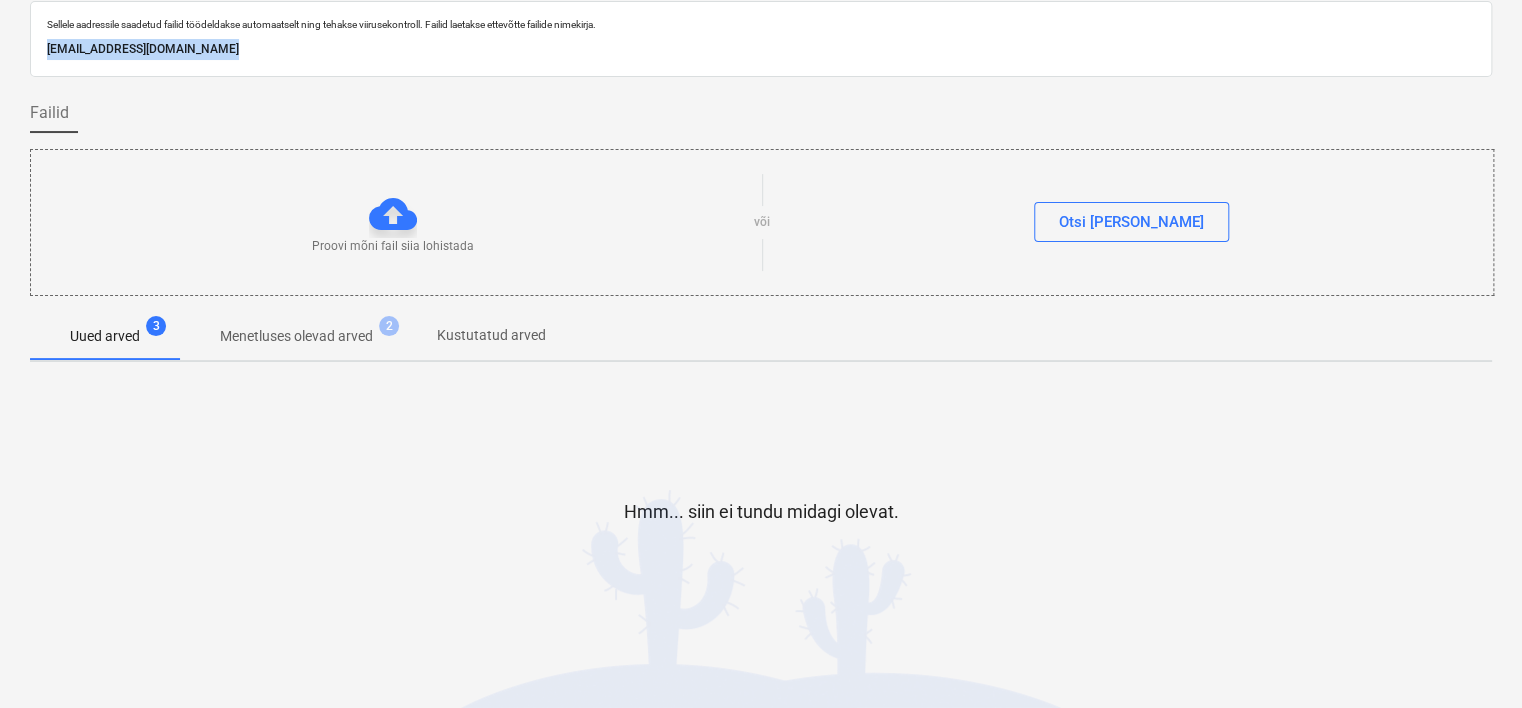 scroll, scrollTop: 0, scrollLeft: 0, axis: both 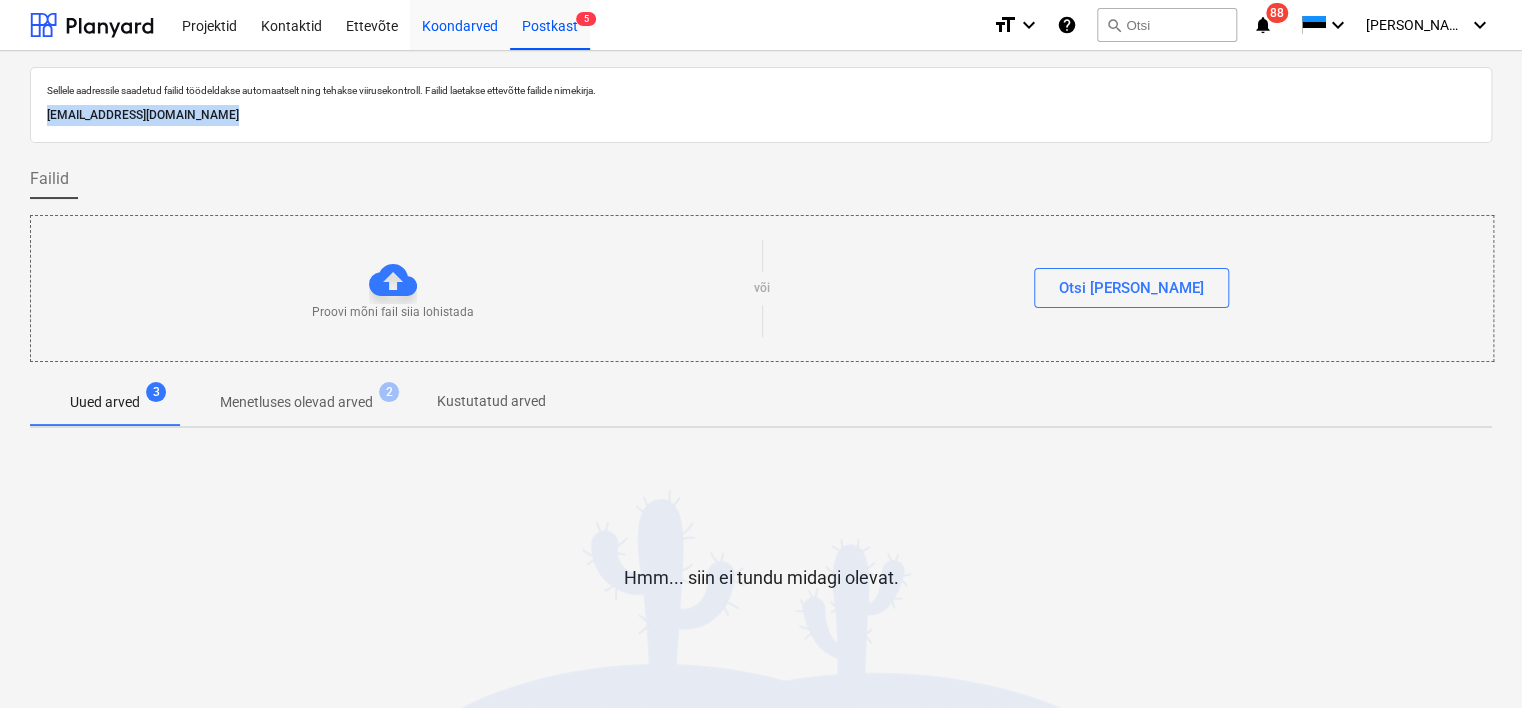 click on "Koondarved" at bounding box center (460, 24) 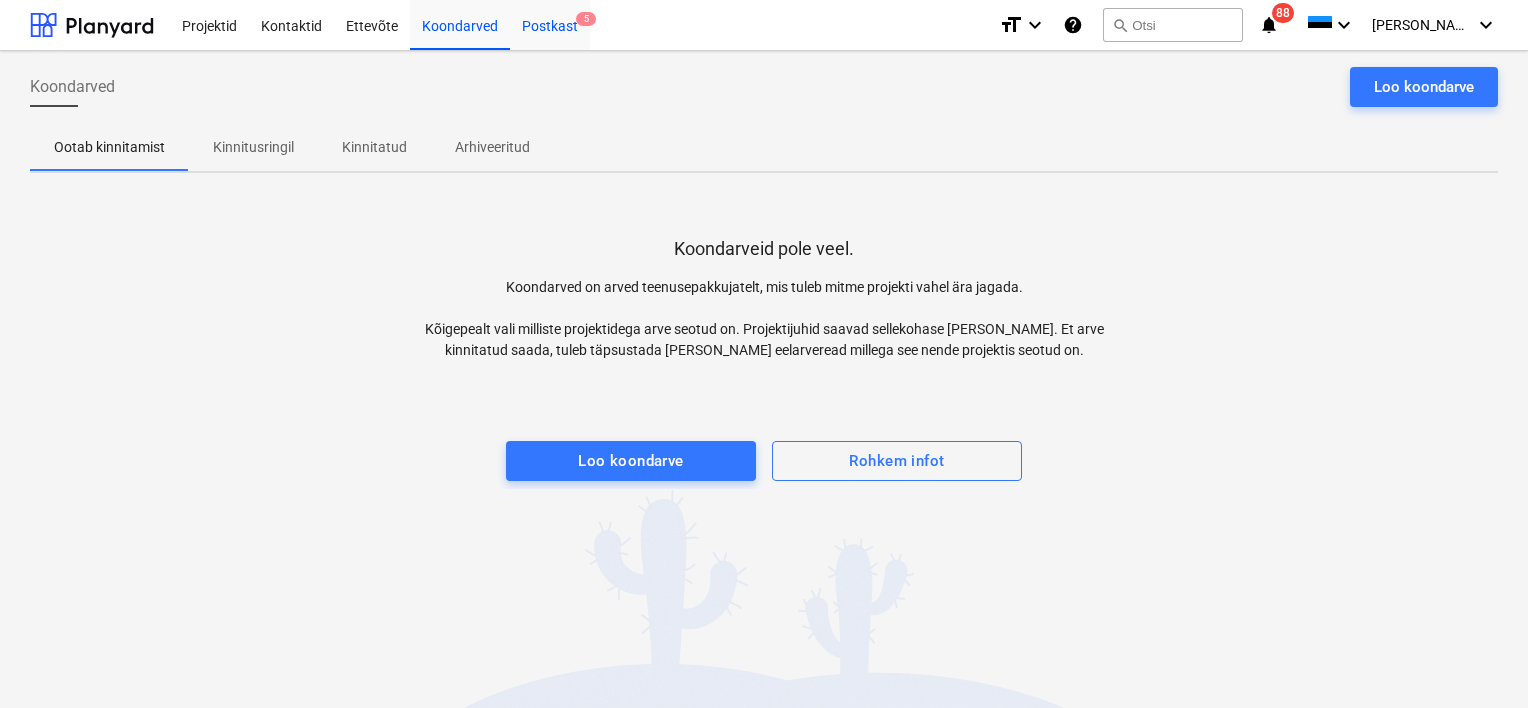 click on "Postkast 5" at bounding box center [550, 24] 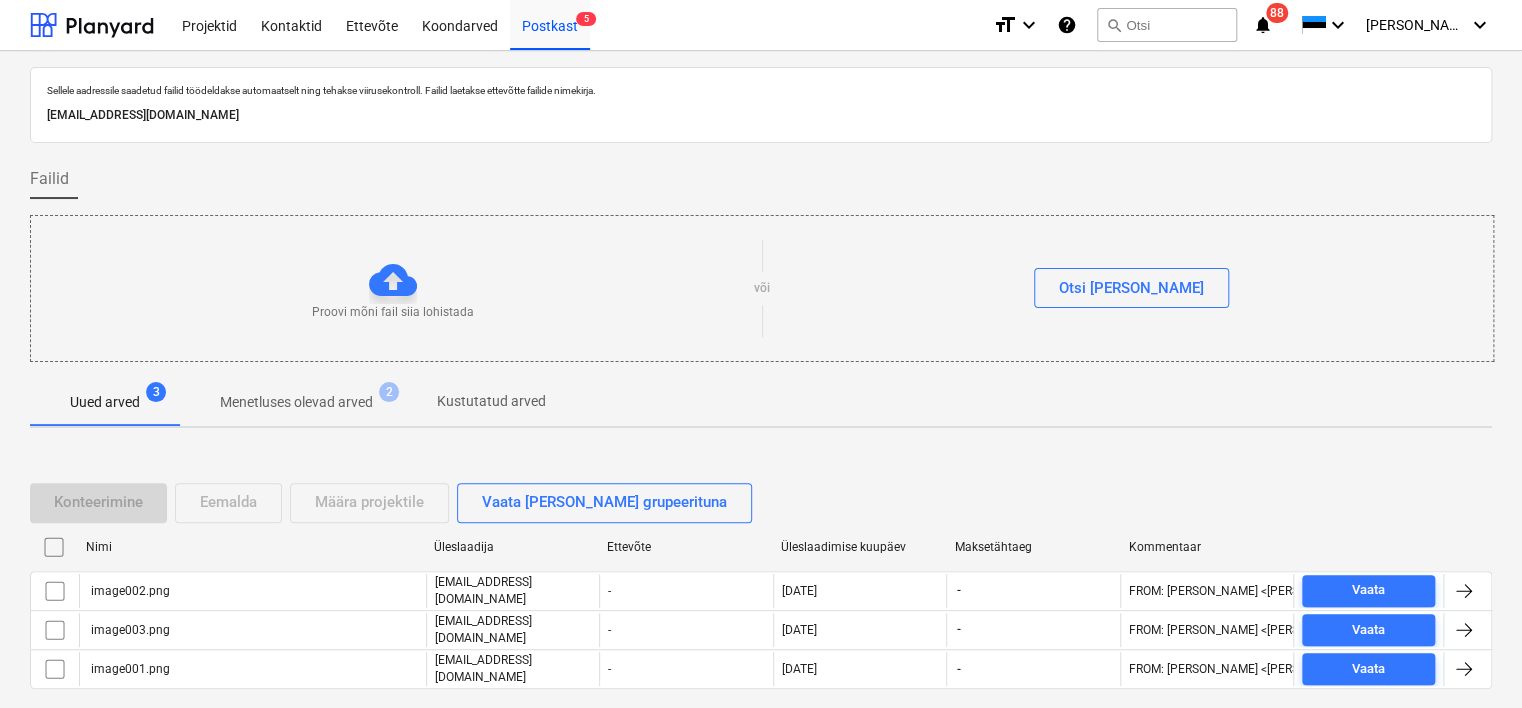 scroll, scrollTop: 66, scrollLeft: 0, axis: vertical 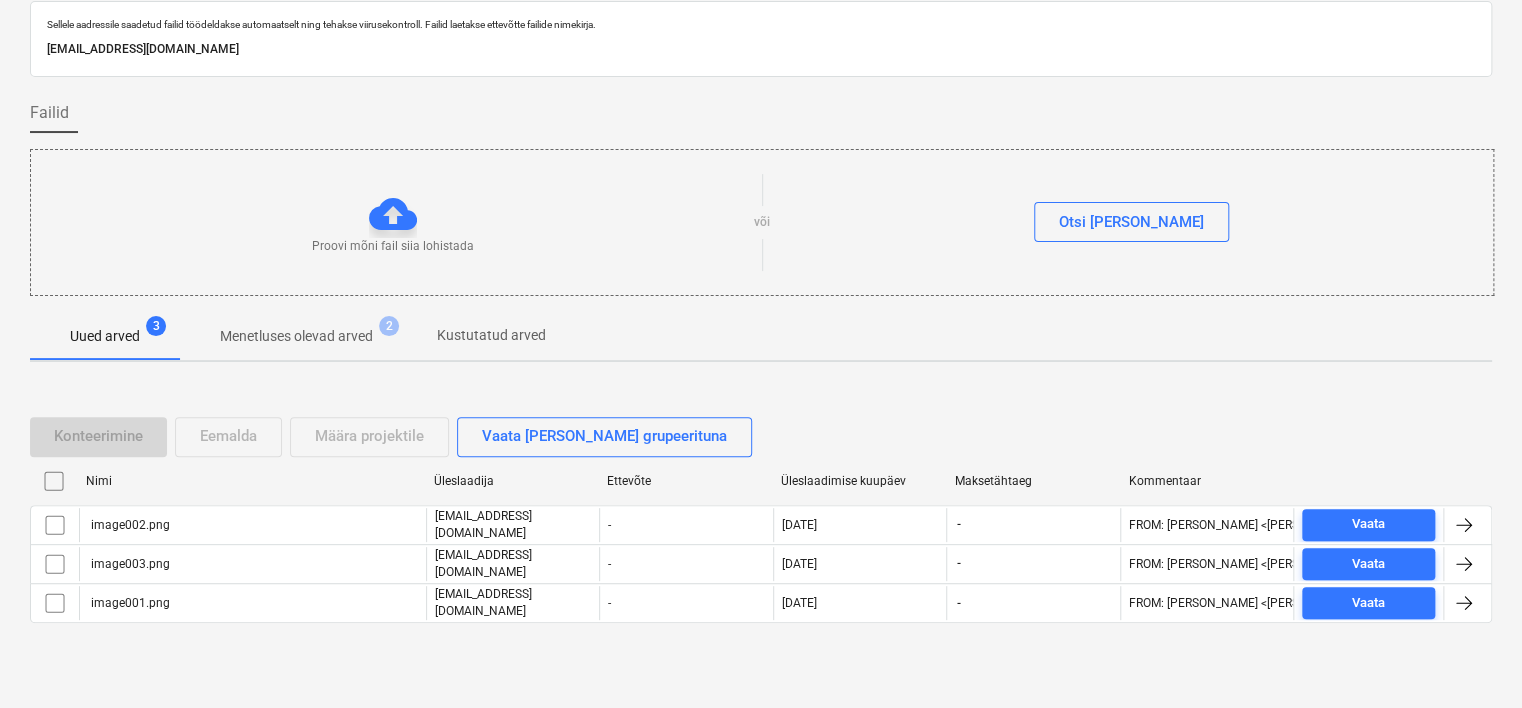click at bounding box center (54, 481) 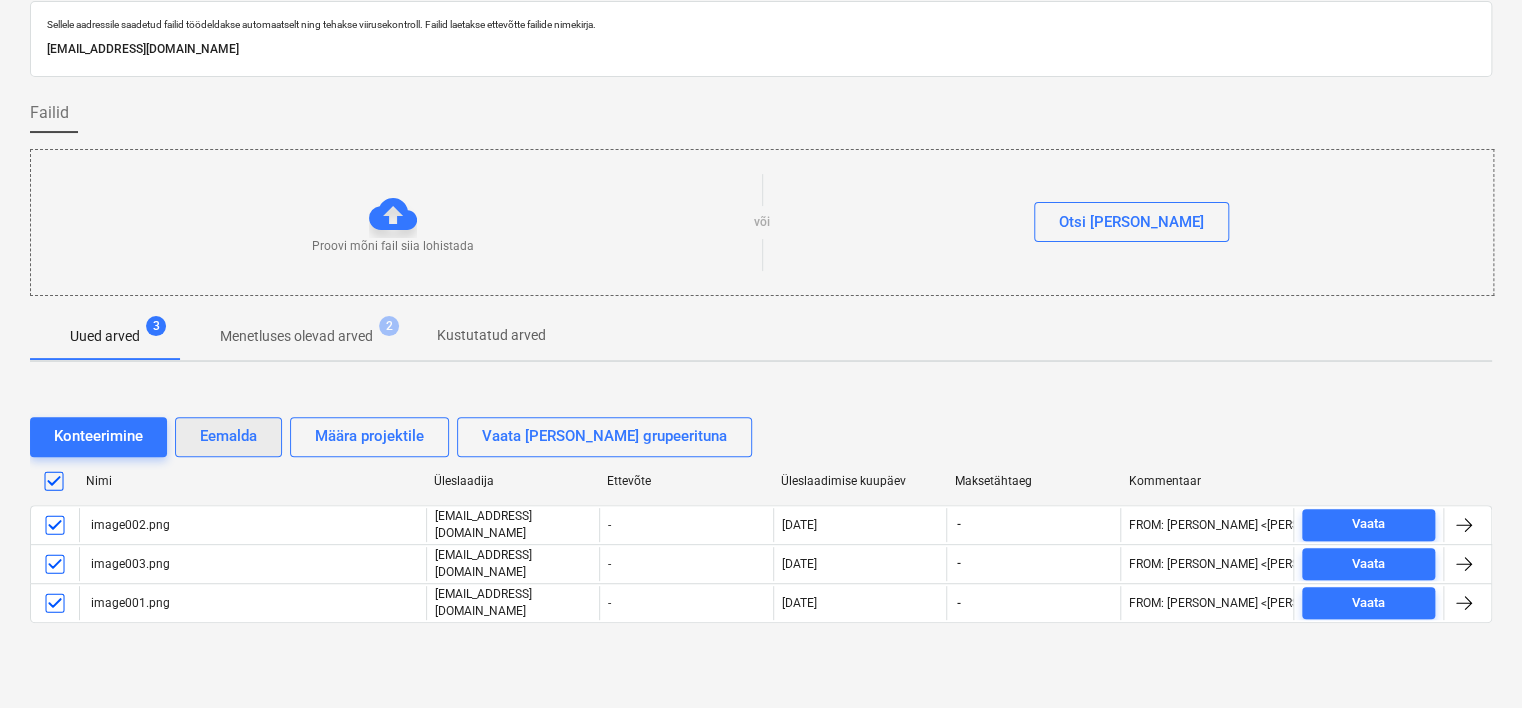 click on "Eemalda" at bounding box center [228, 436] 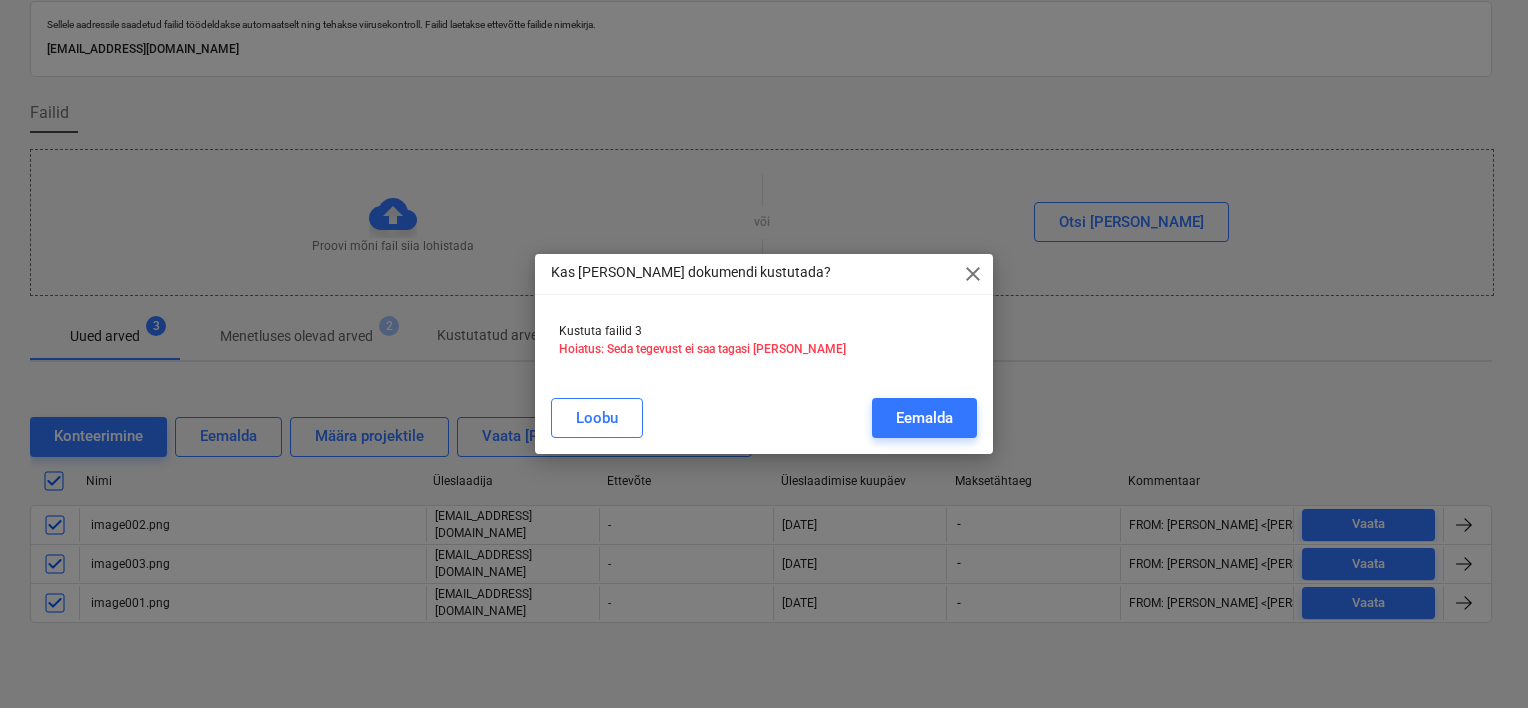 click on "Kustuta failid   3 Hoiatus: Seda tegevust ei saa tagasi [PERSON_NAME]" at bounding box center [764, 348] 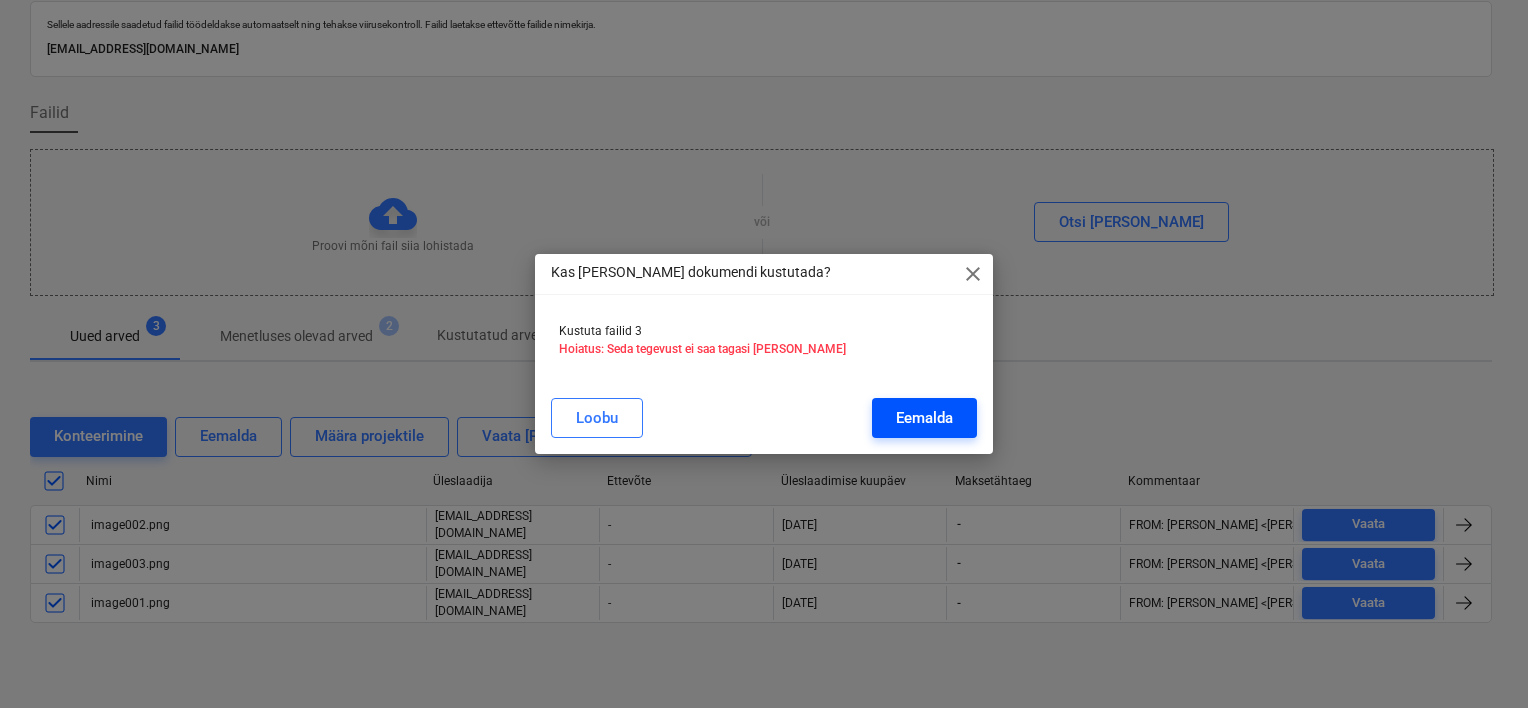 click on "Eemalda" at bounding box center [924, 418] 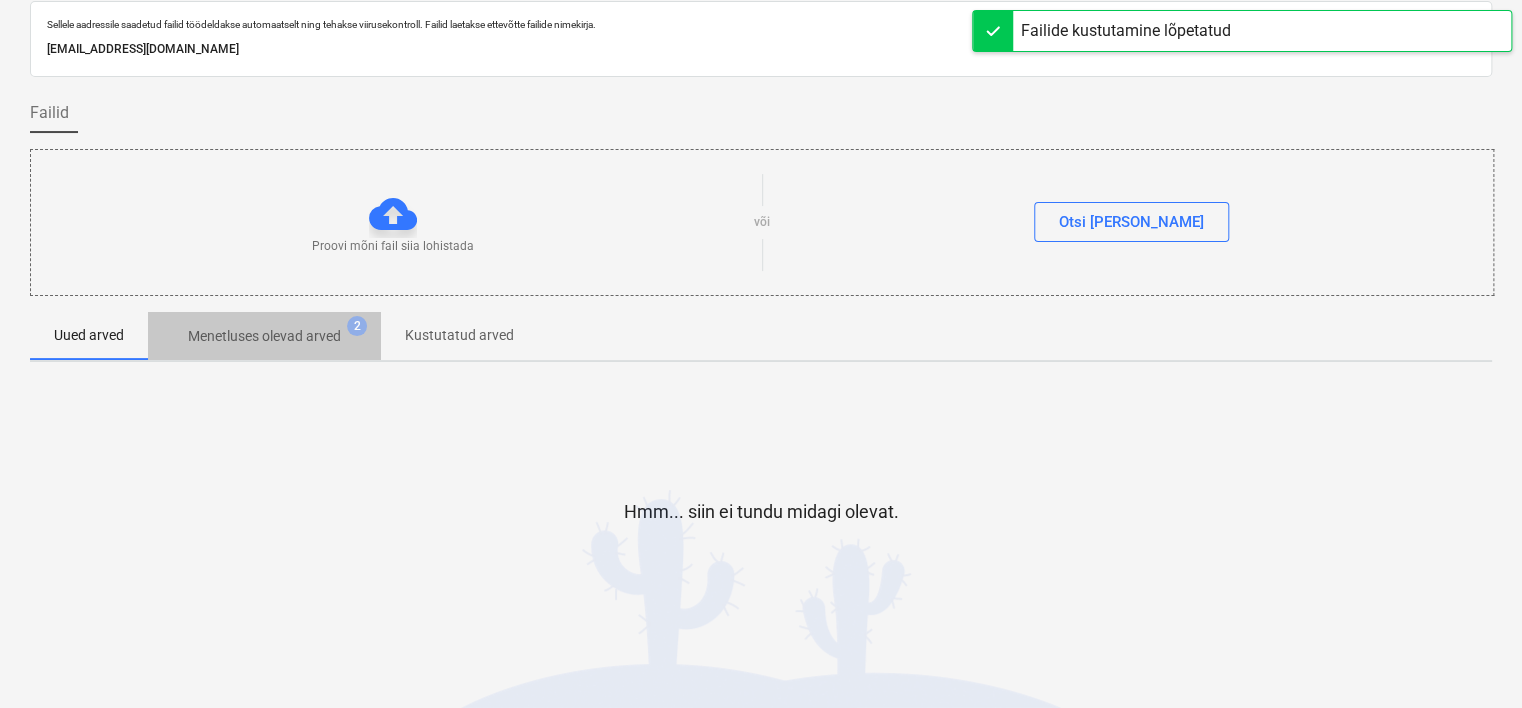 click on "Menetluses olevad arved" at bounding box center (264, 336) 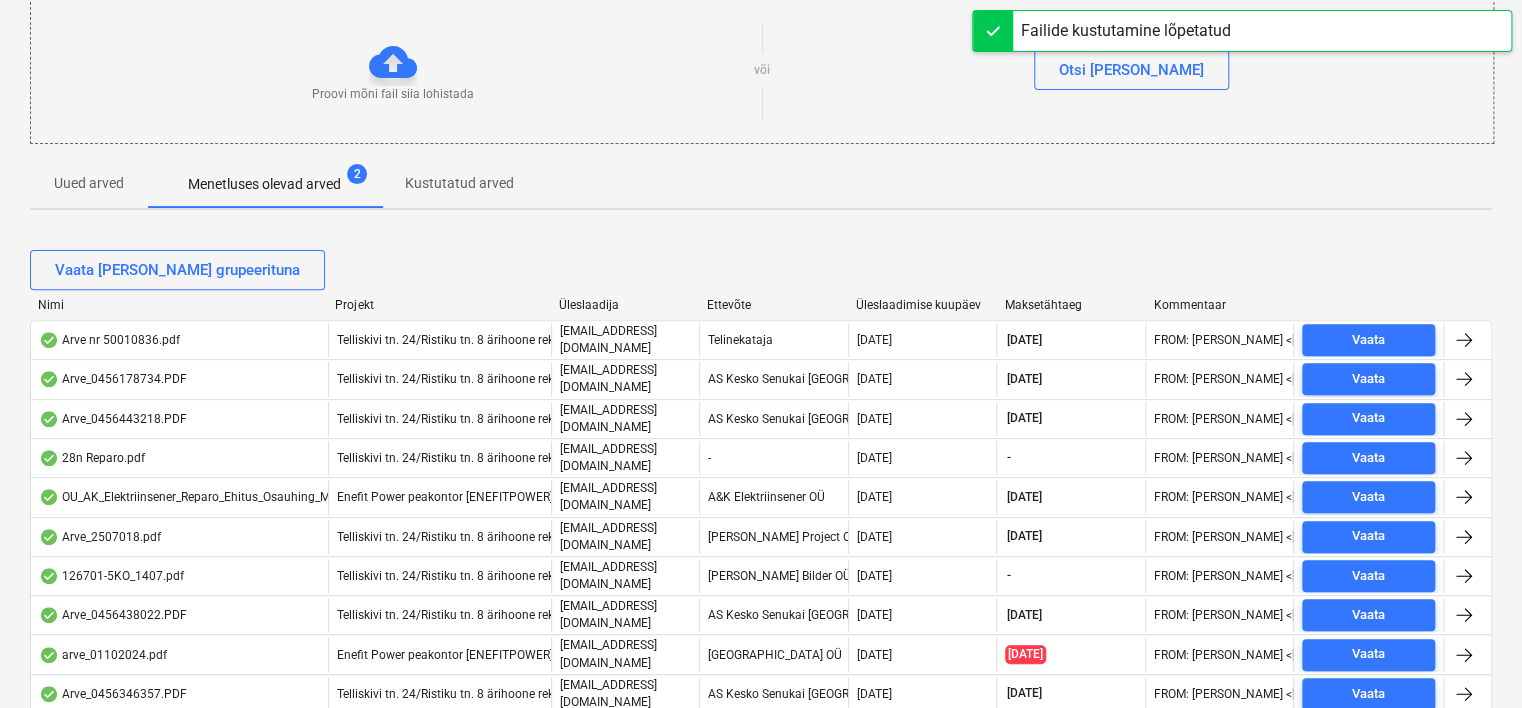 scroll, scrollTop: 306, scrollLeft: 0, axis: vertical 